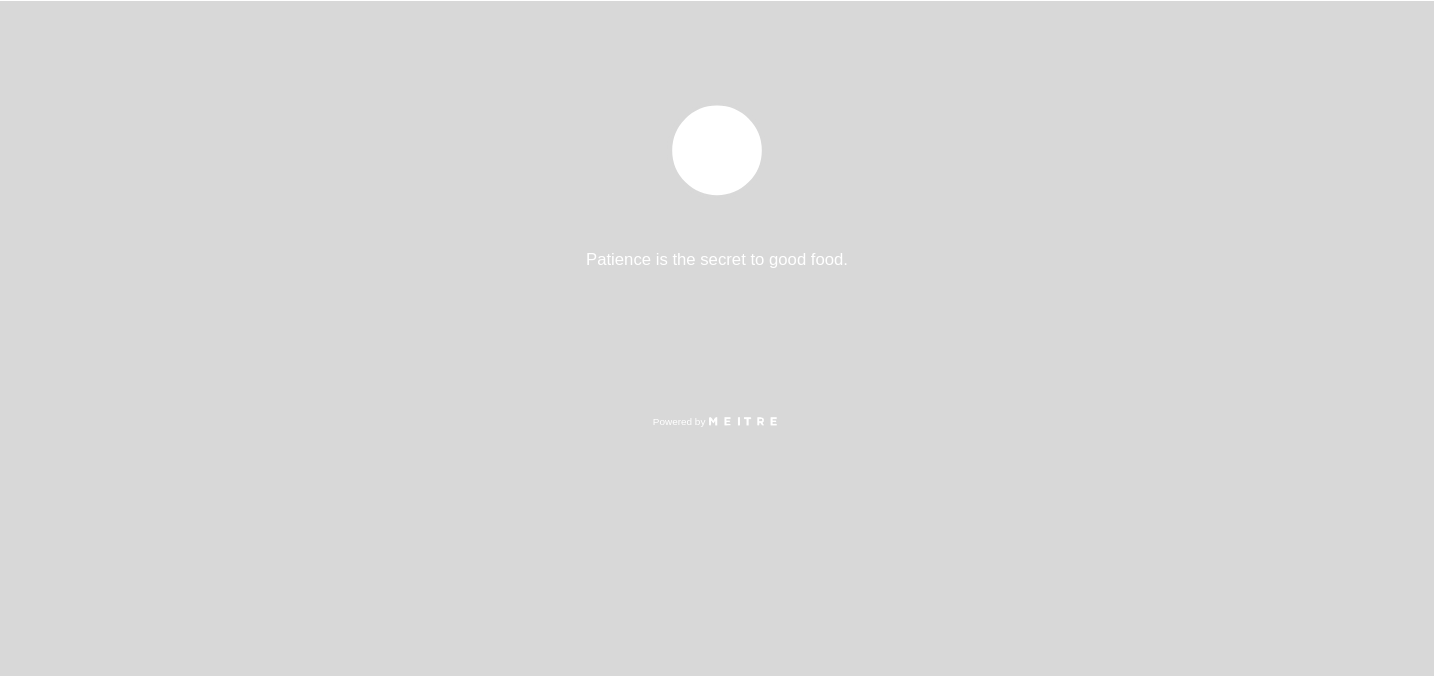 scroll, scrollTop: 0, scrollLeft: 0, axis: both 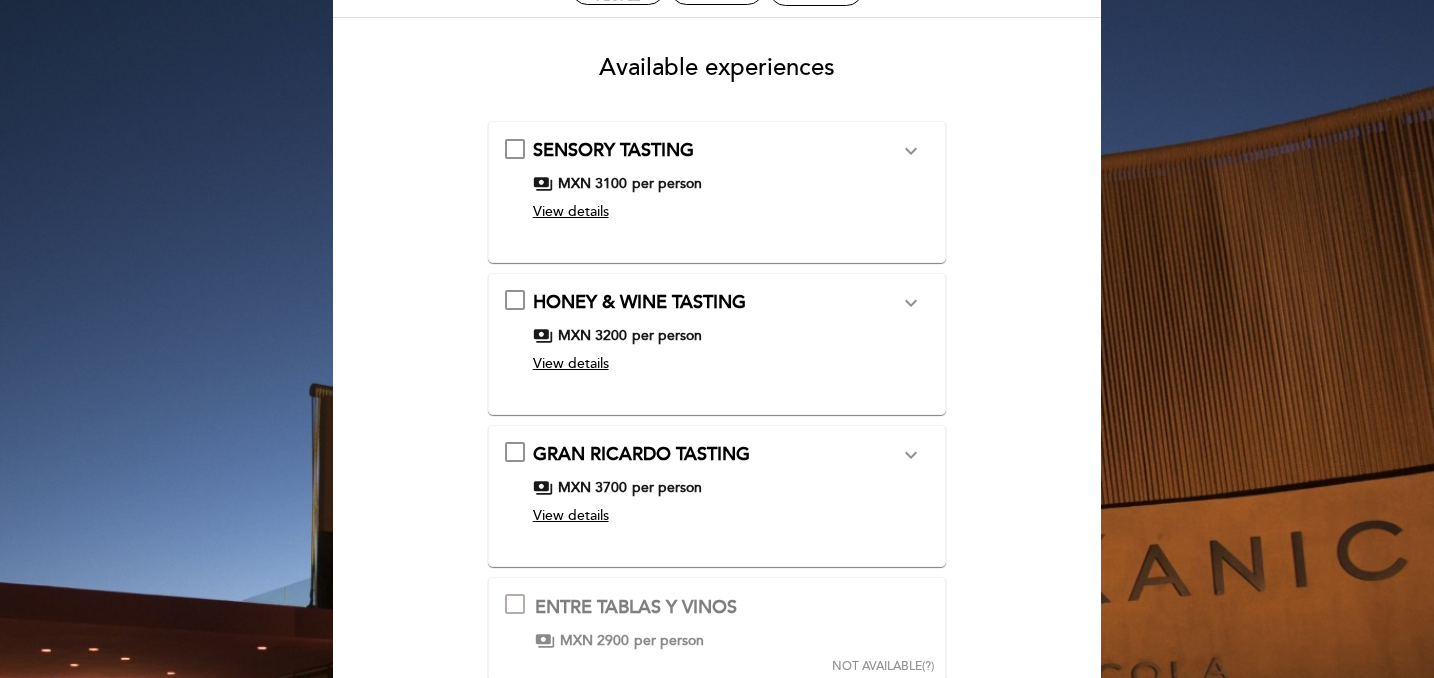 click on "View details" at bounding box center (571, 211) 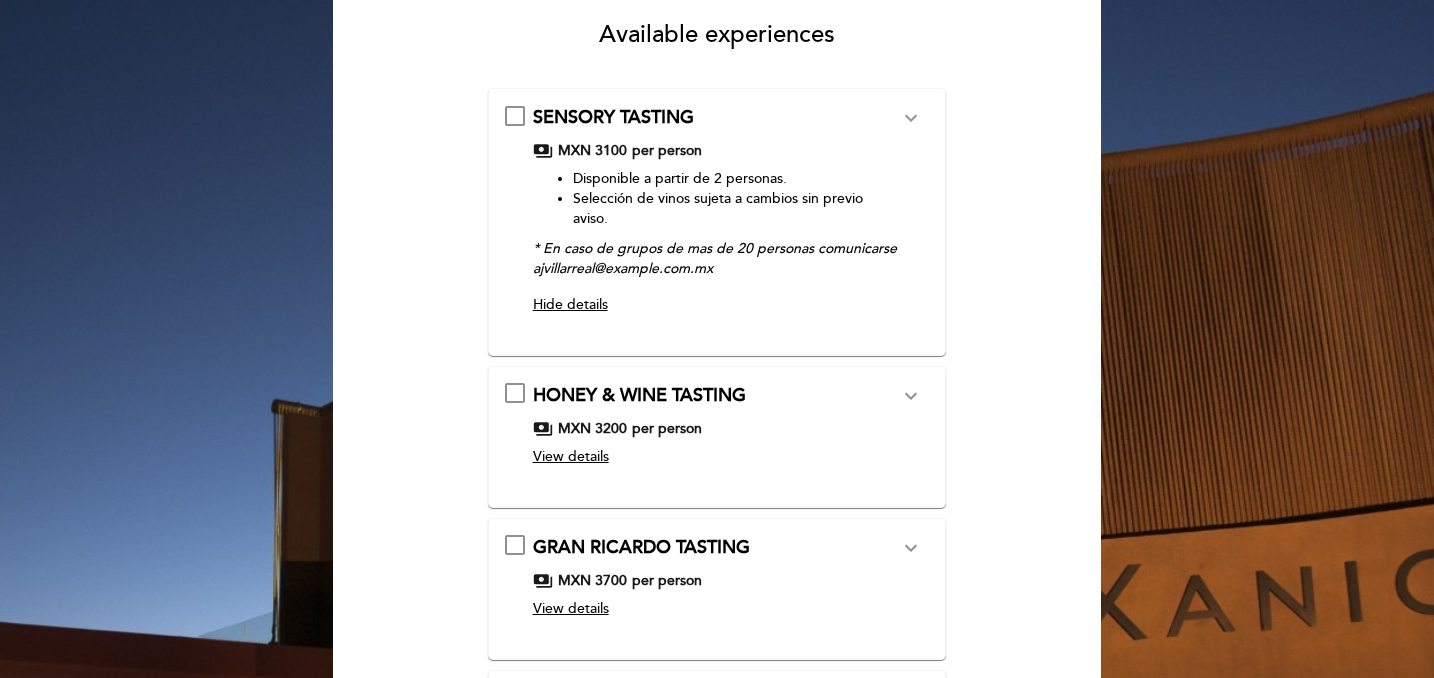 scroll, scrollTop: 173, scrollLeft: 0, axis: vertical 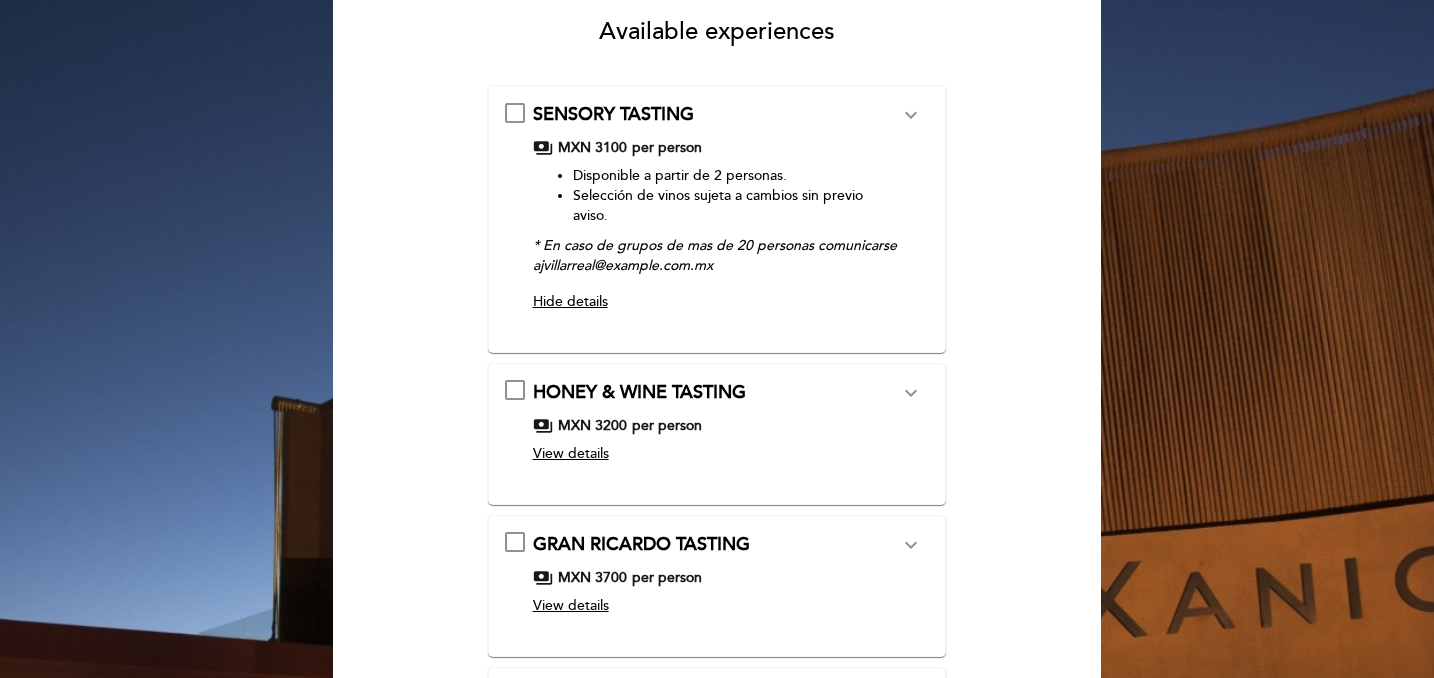 click on "View details" at bounding box center (571, 453) 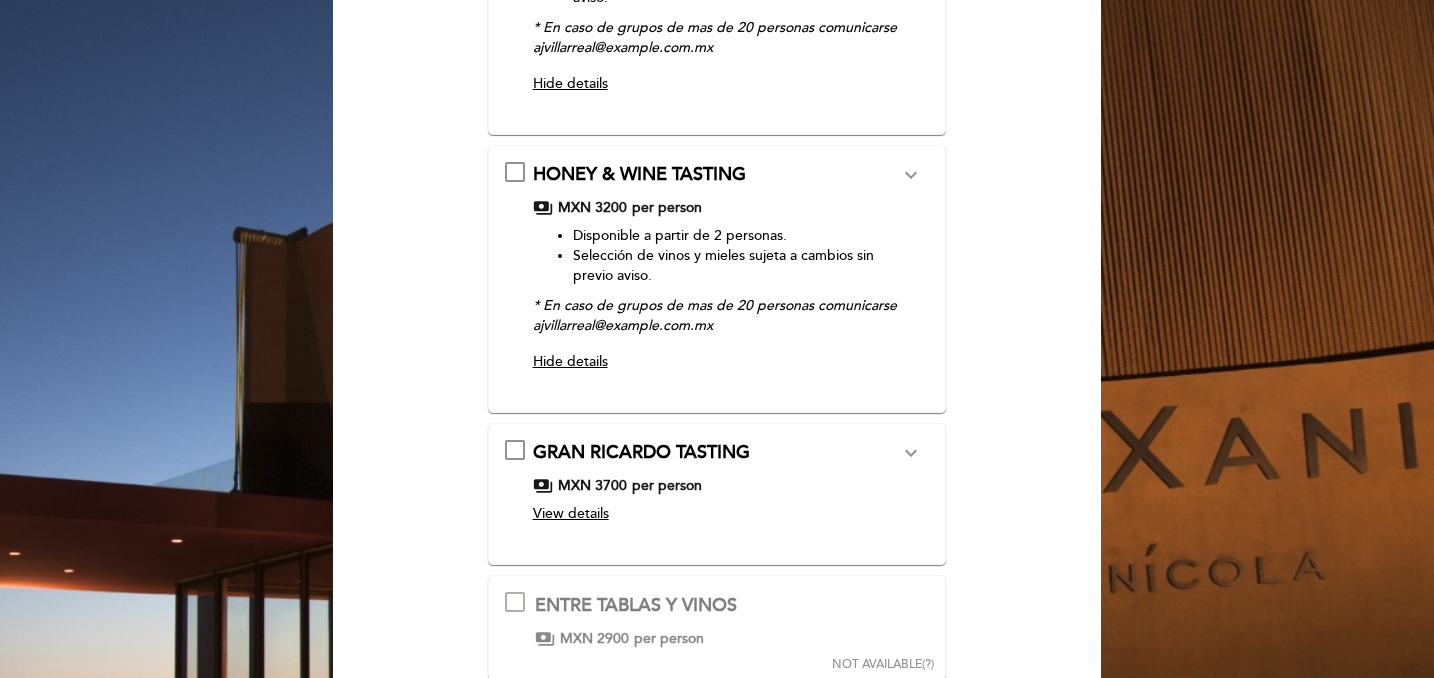 scroll, scrollTop: 398, scrollLeft: 0, axis: vertical 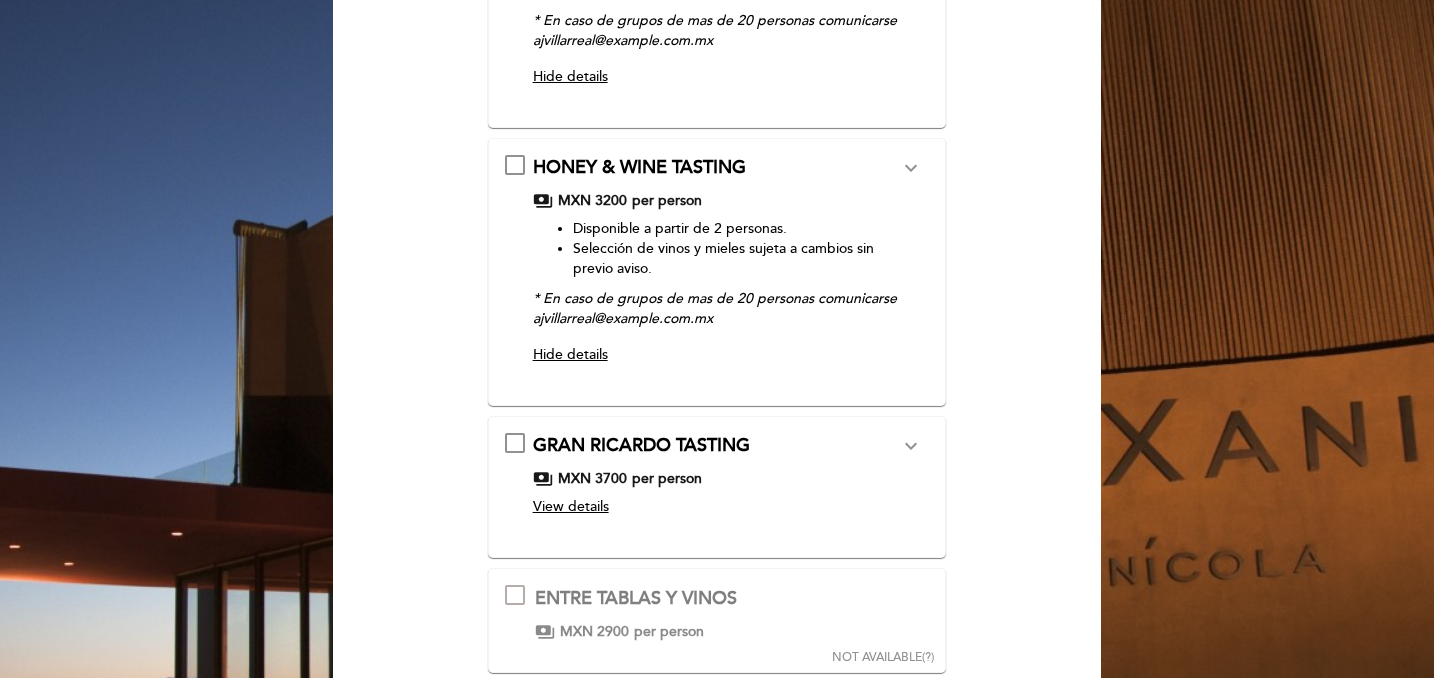 click on "View details" at bounding box center (571, 506) 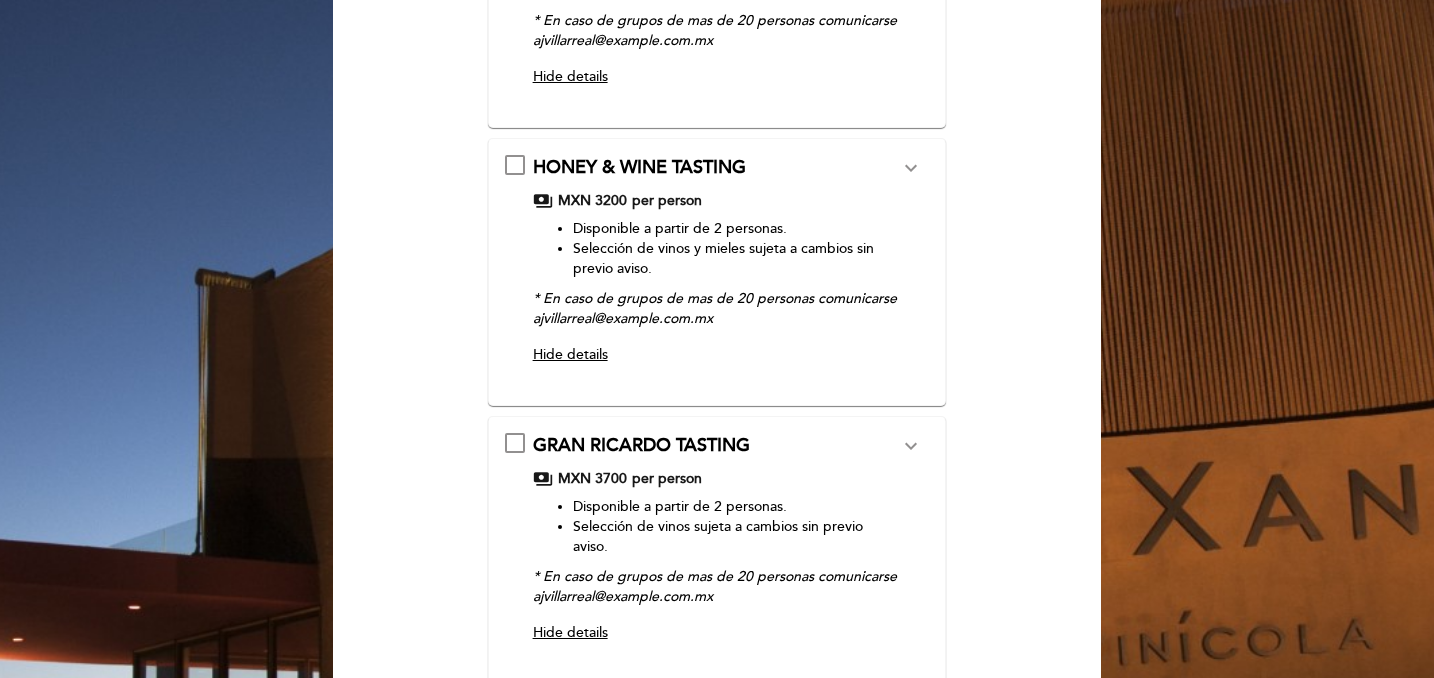 click on "MXN 3700" at bounding box center [592, 479] 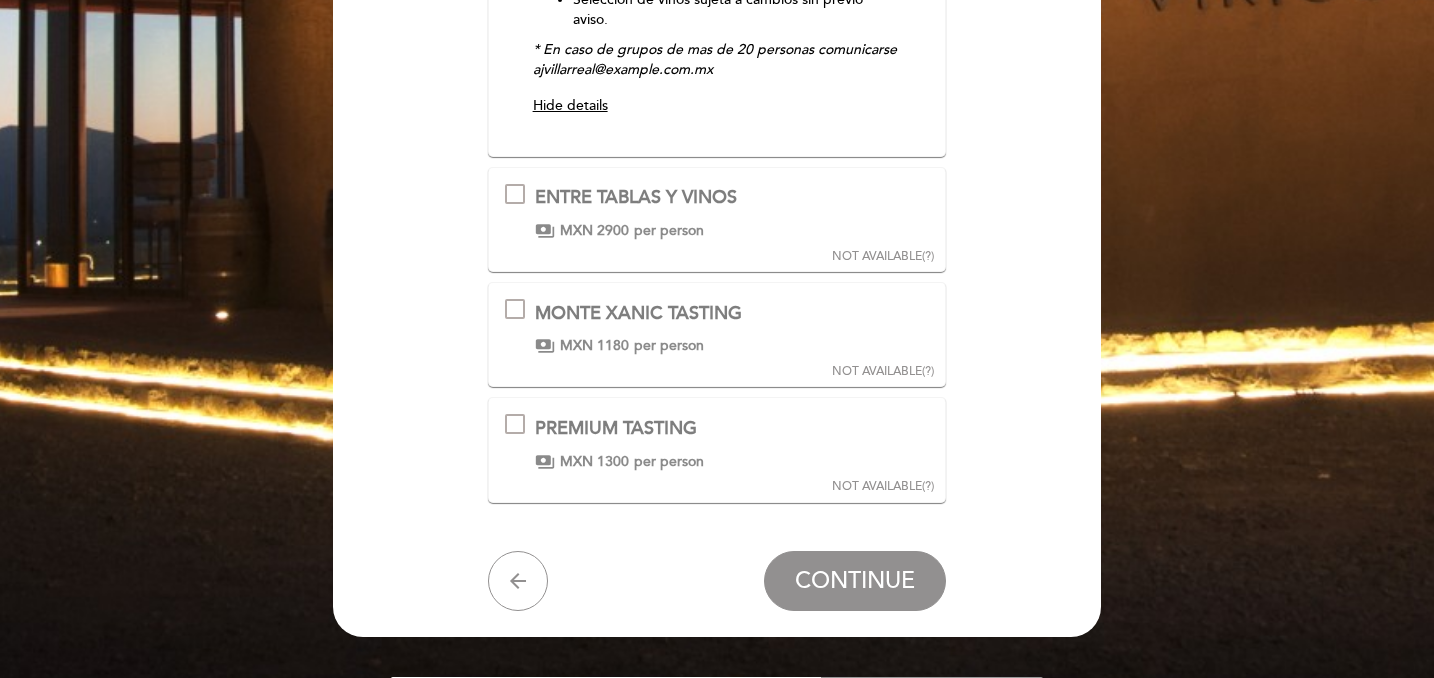 scroll, scrollTop: 1260, scrollLeft: 0, axis: vertical 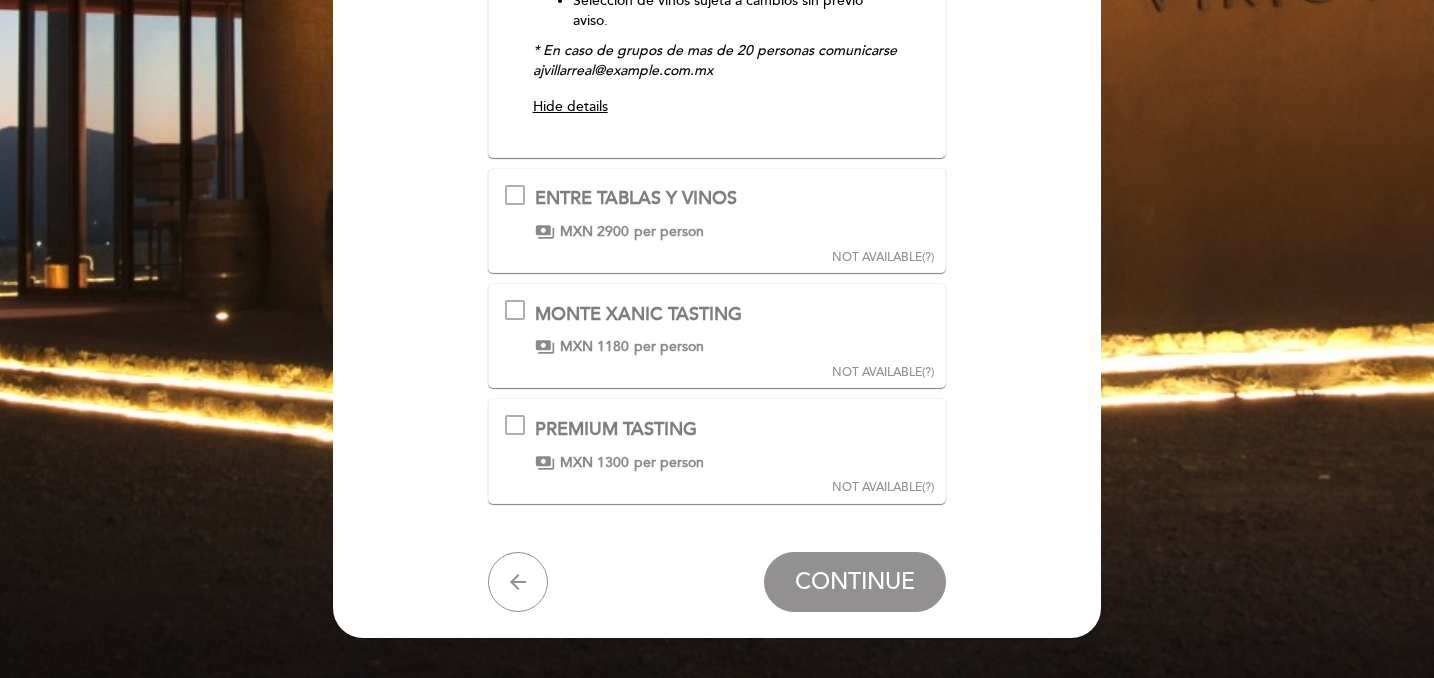 click at bounding box center [515, 425] 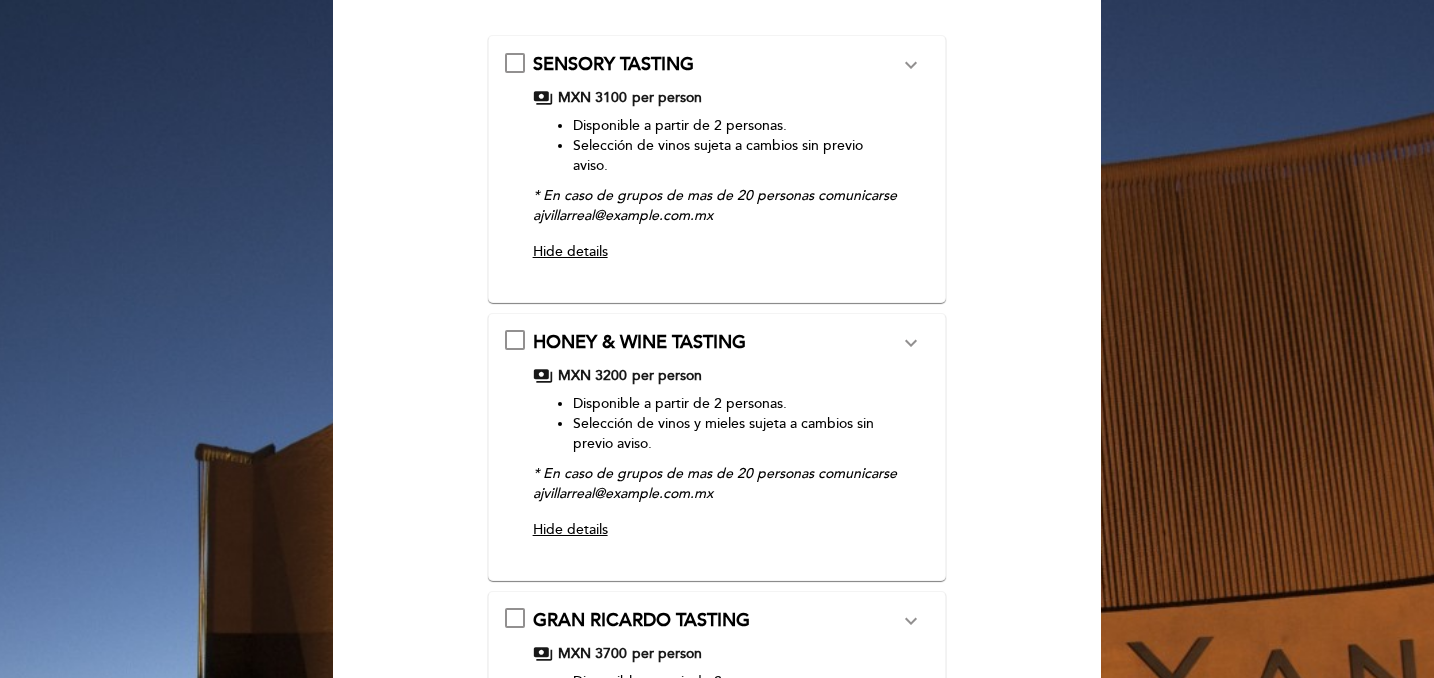 scroll, scrollTop: 211, scrollLeft: 0, axis: vertical 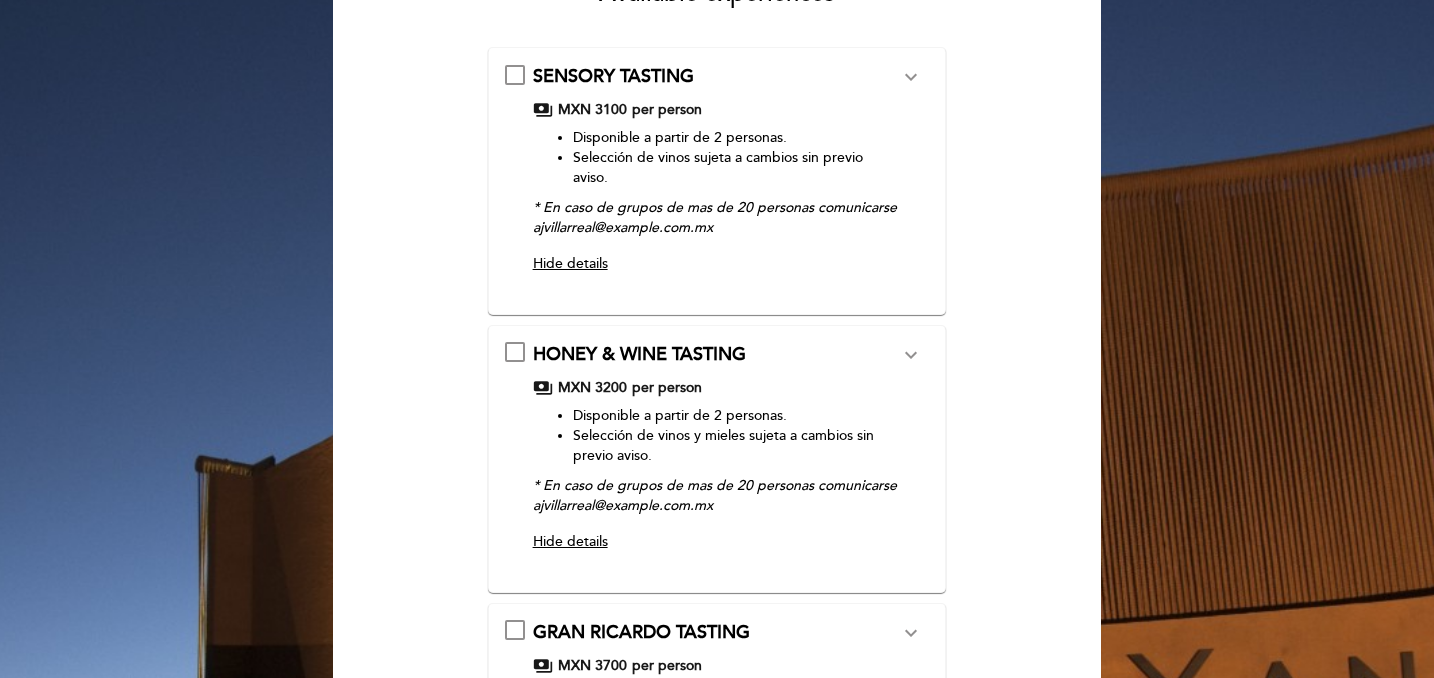 click on "MXN 3100" at bounding box center (592, 110) 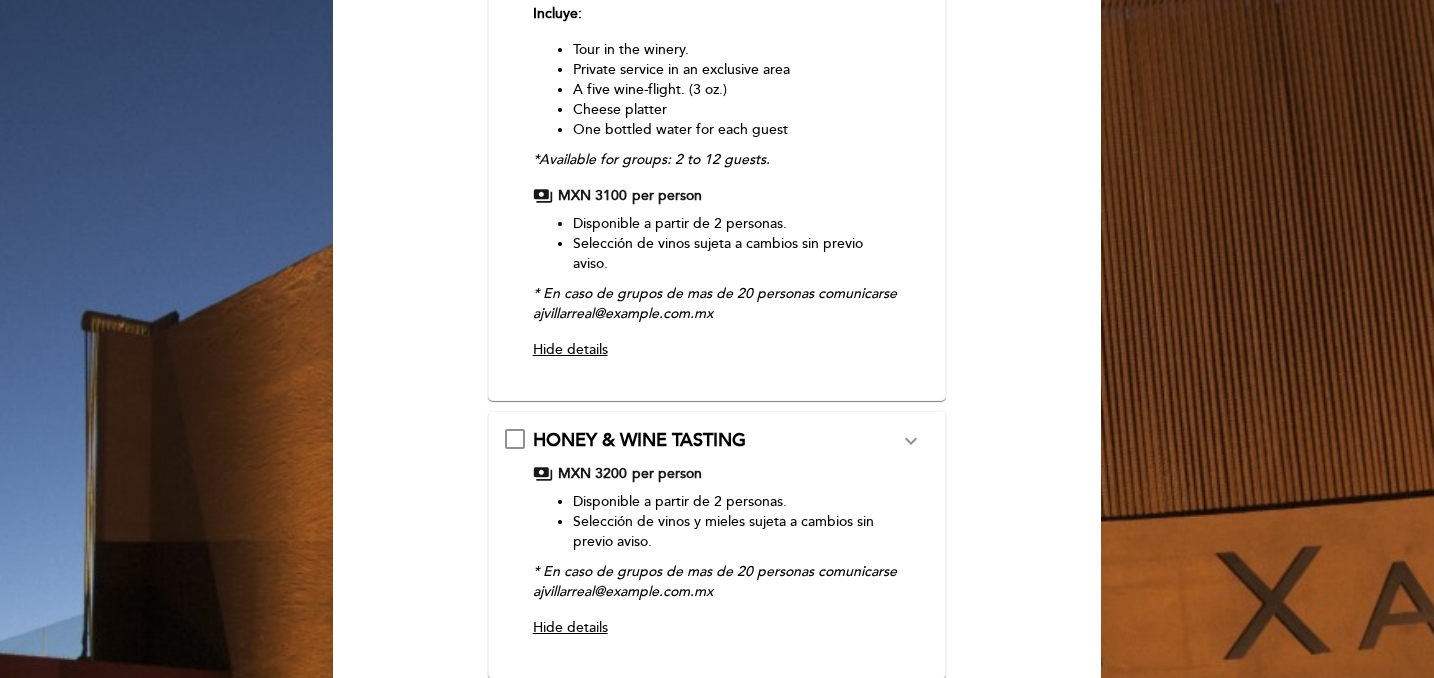 scroll, scrollTop: 503, scrollLeft: 0, axis: vertical 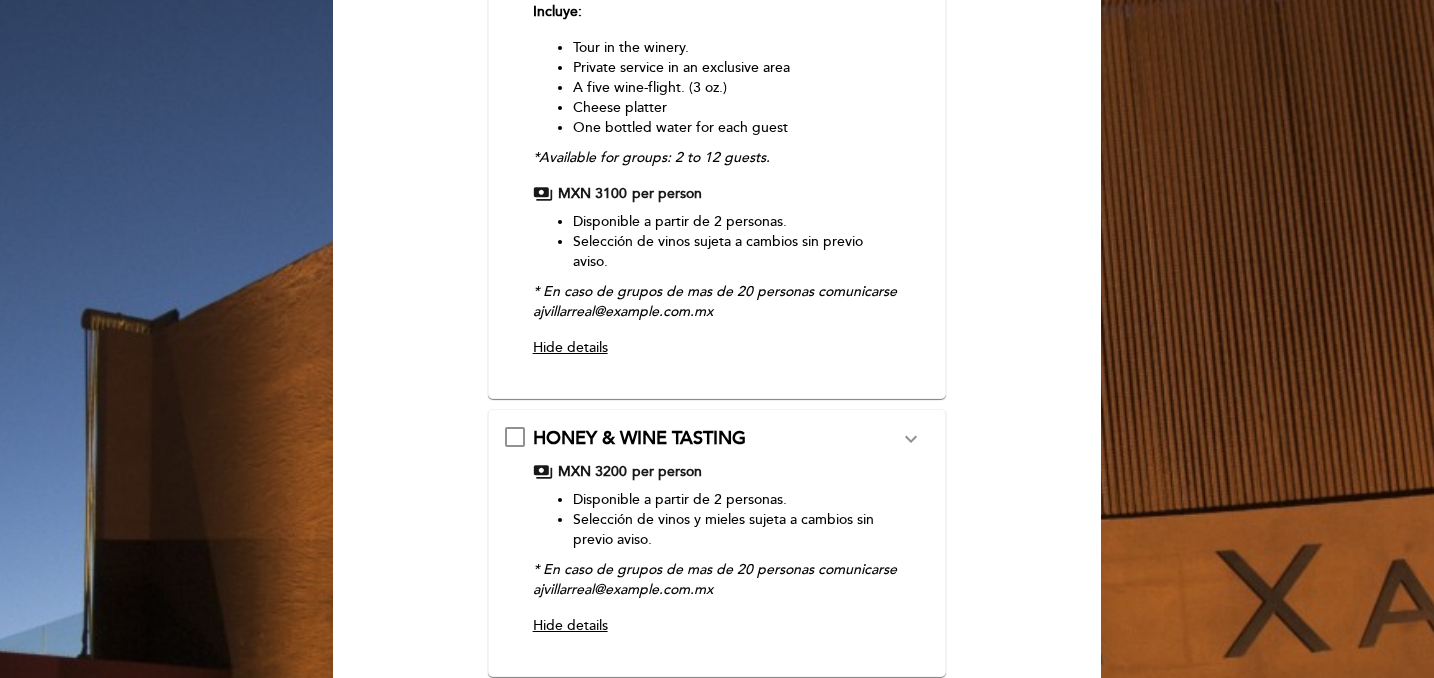 click on "per person" at bounding box center (667, 472) 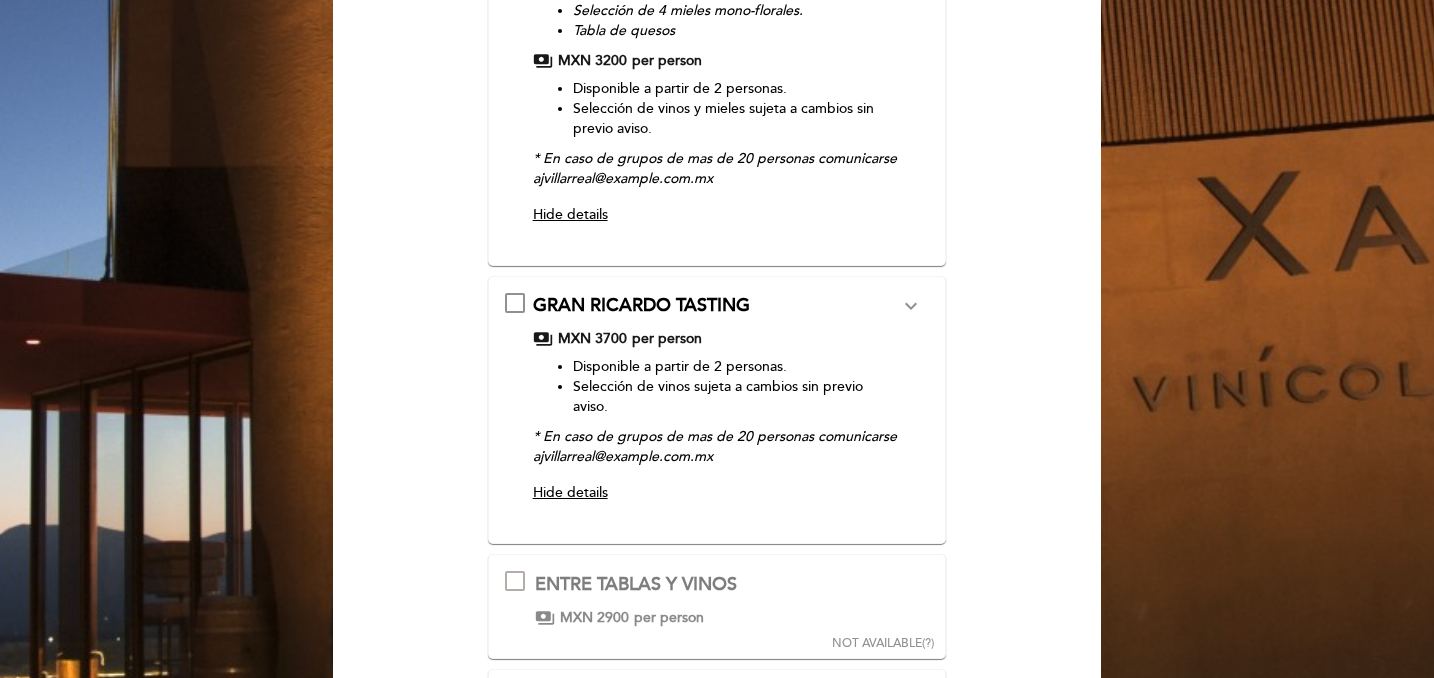 scroll, scrollTop: 836, scrollLeft: 0, axis: vertical 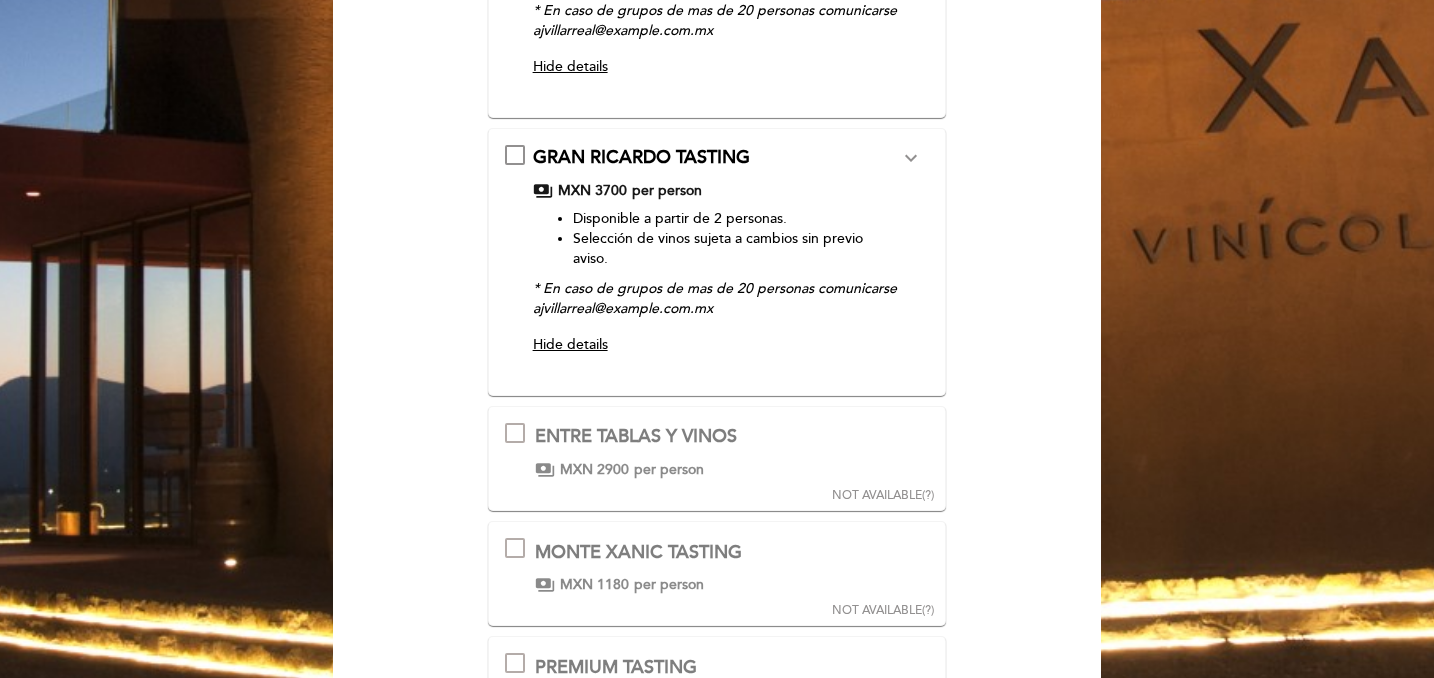 click on "per person" at bounding box center [669, 470] 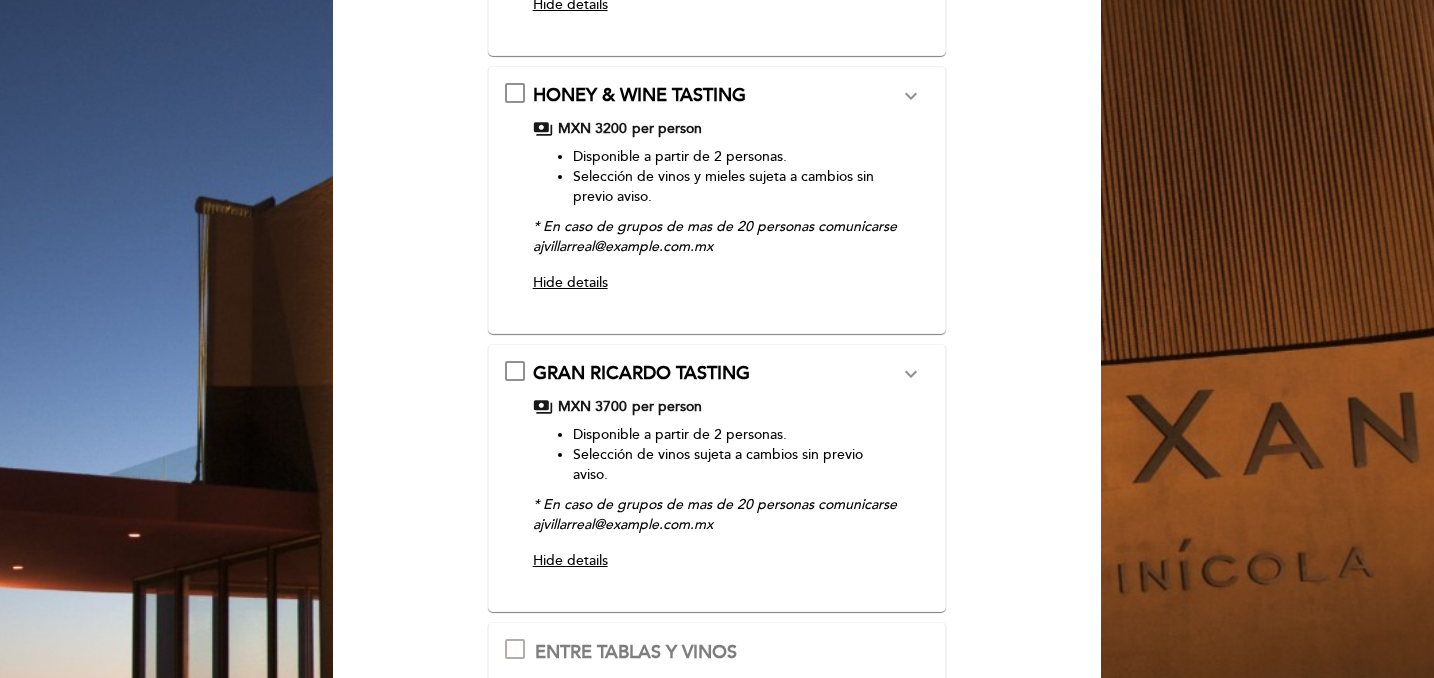 scroll, scrollTop: 0, scrollLeft: 0, axis: both 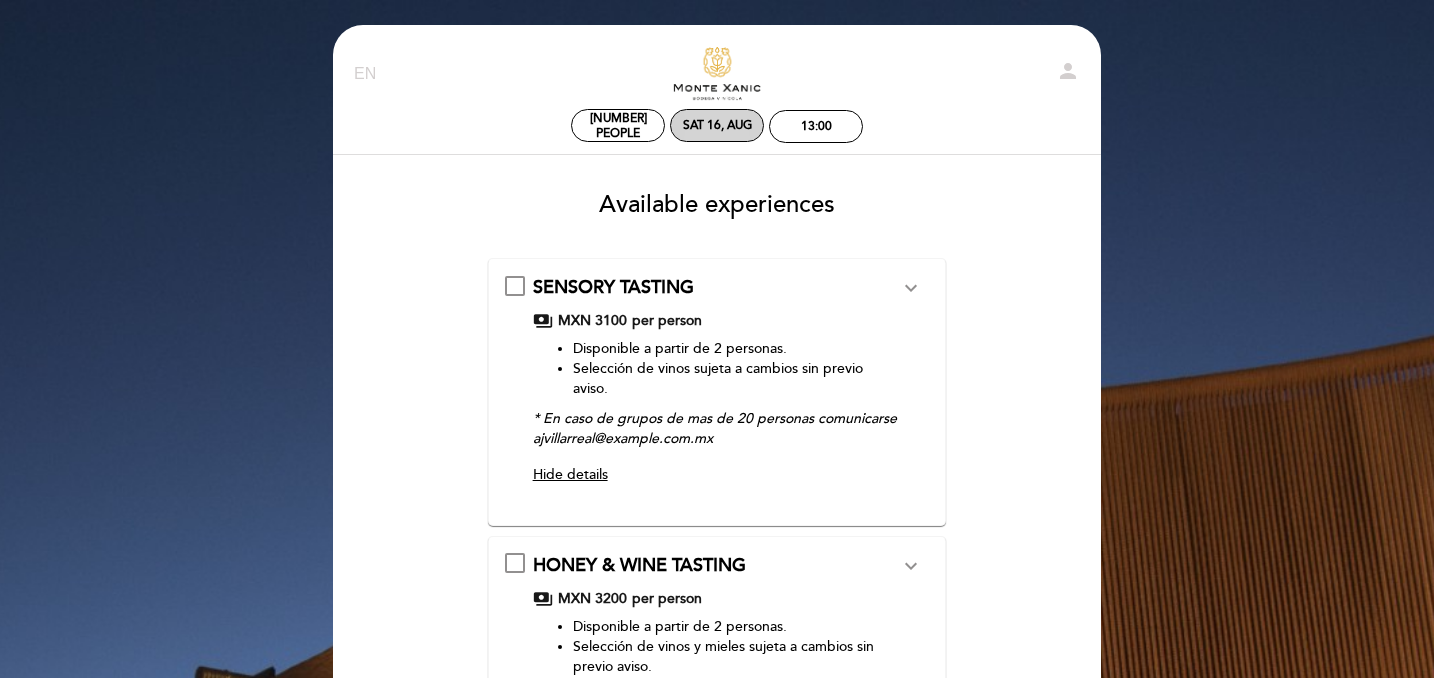click on "Sat
16,
Aug" at bounding box center (717, 125) 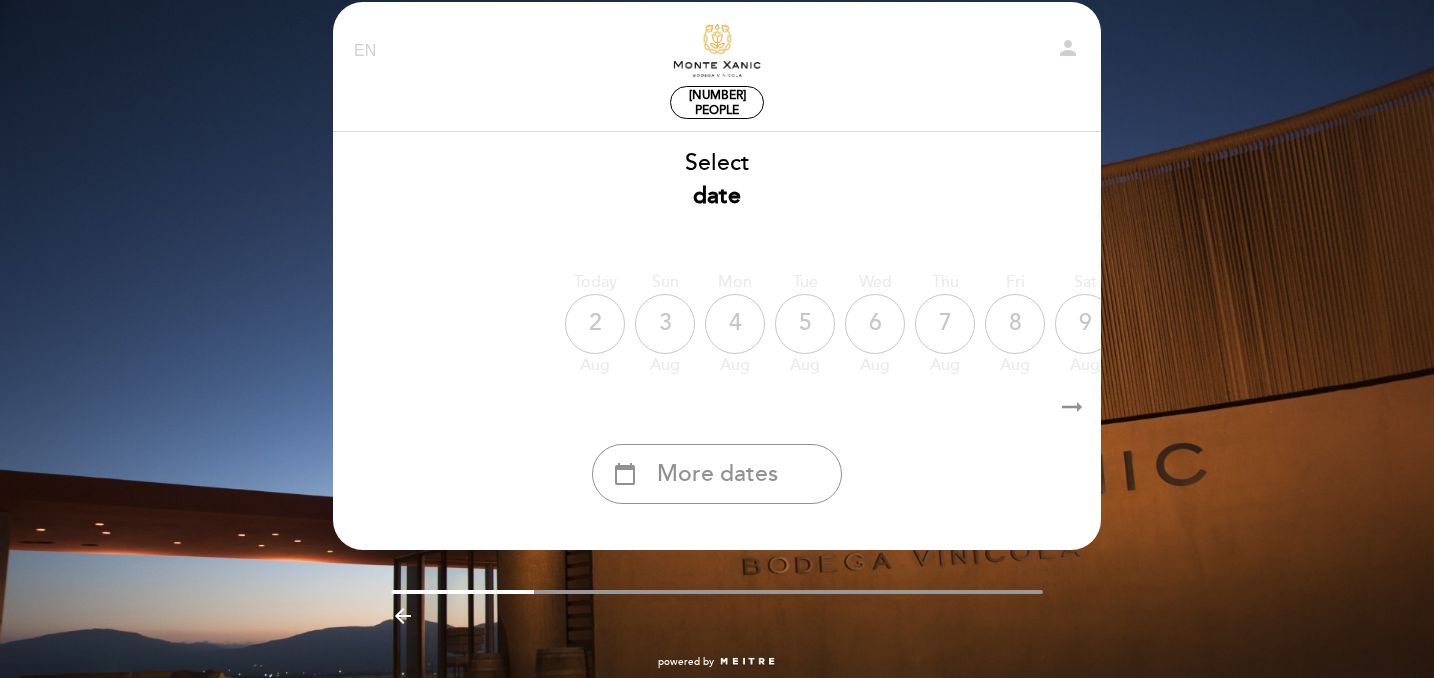 scroll, scrollTop: 42, scrollLeft: 0, axis: vertical 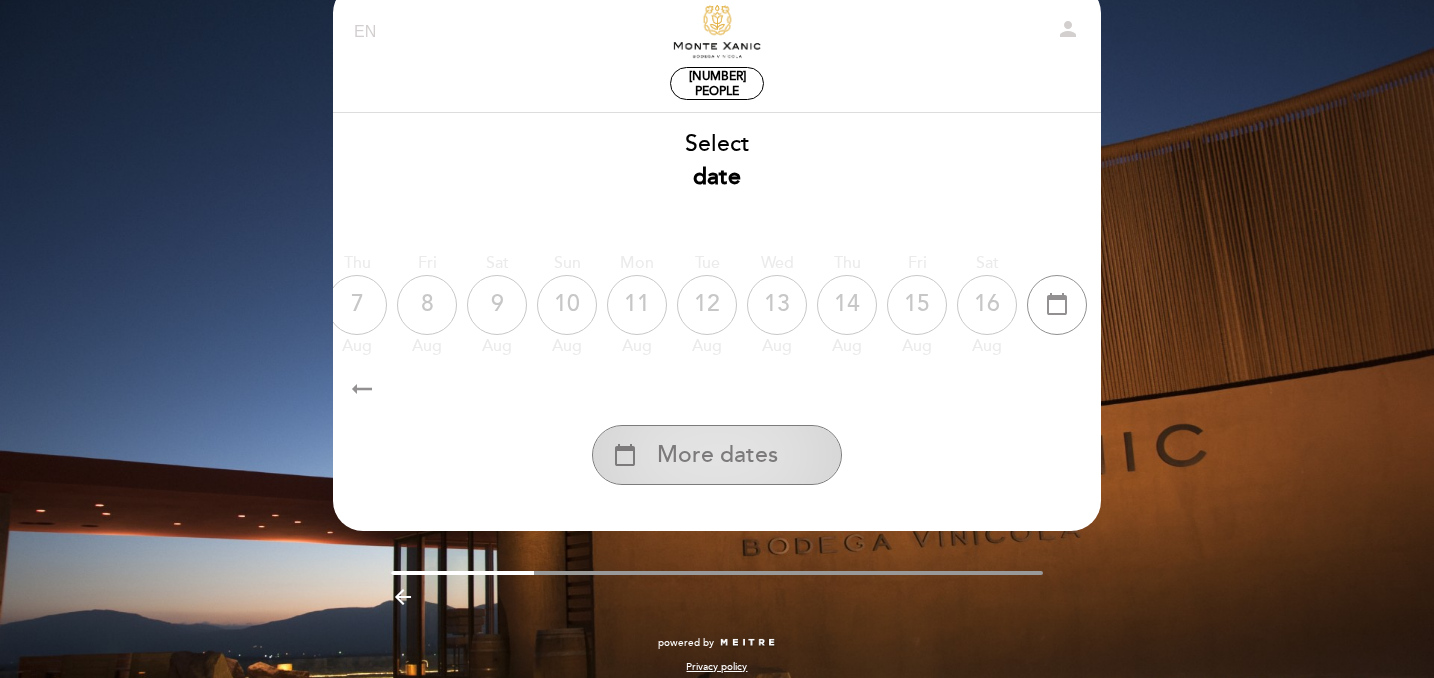 click on "More dates" at bounding box center [717, 455] 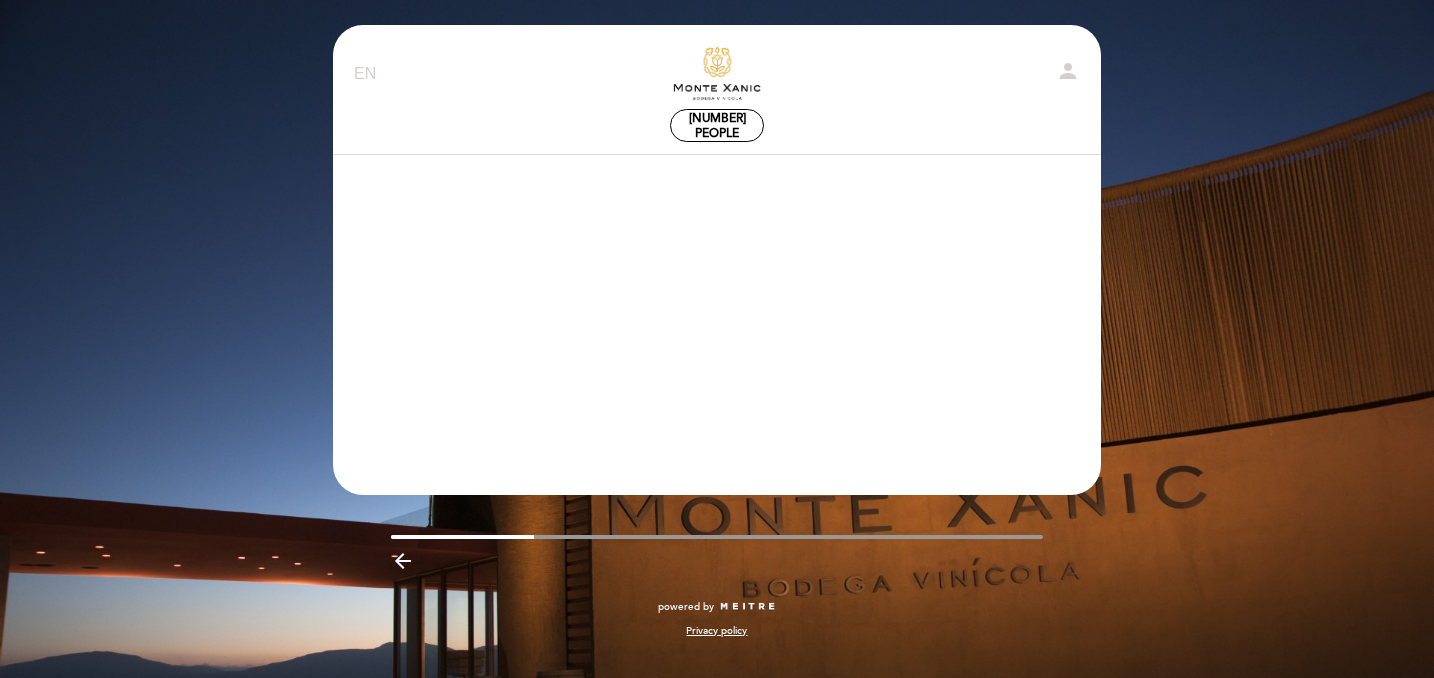 scroll, scrollTop: 0, scrollLeft: 0, axis: both 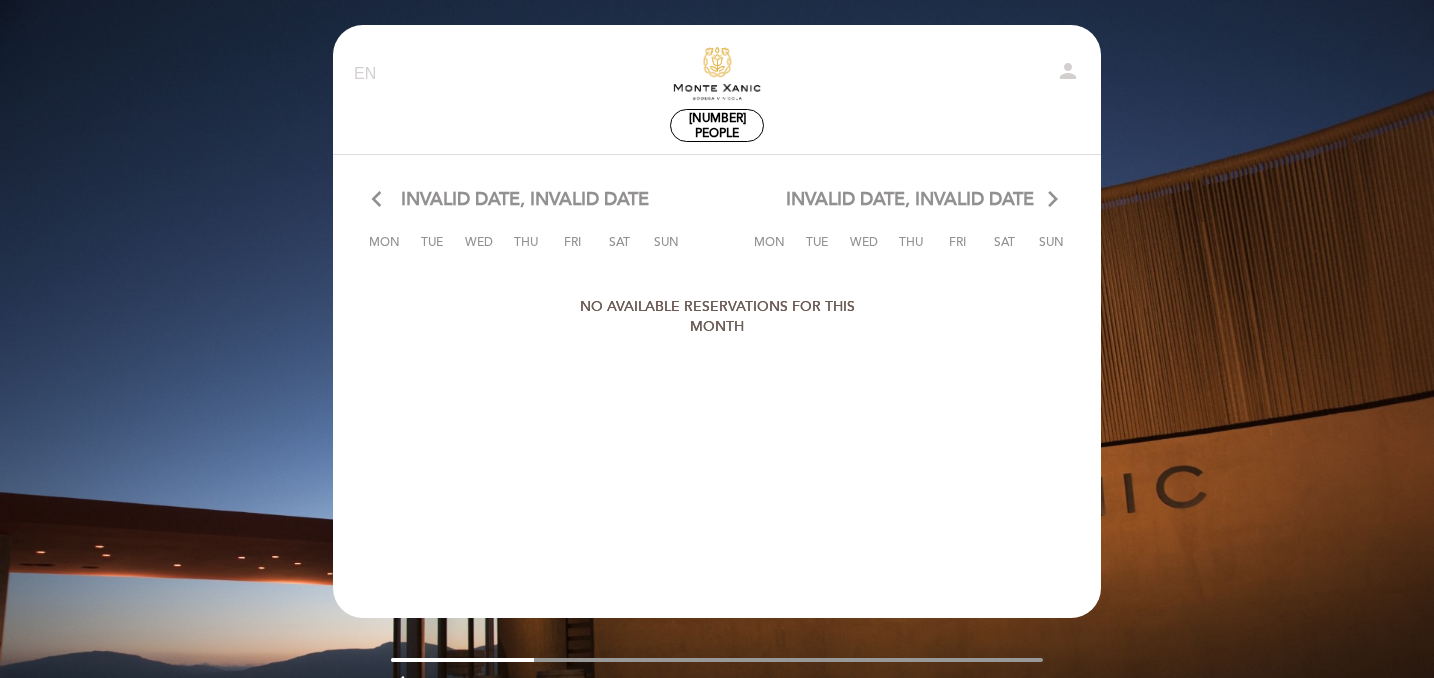 click on "Tue" at bounding box center (432, 250) 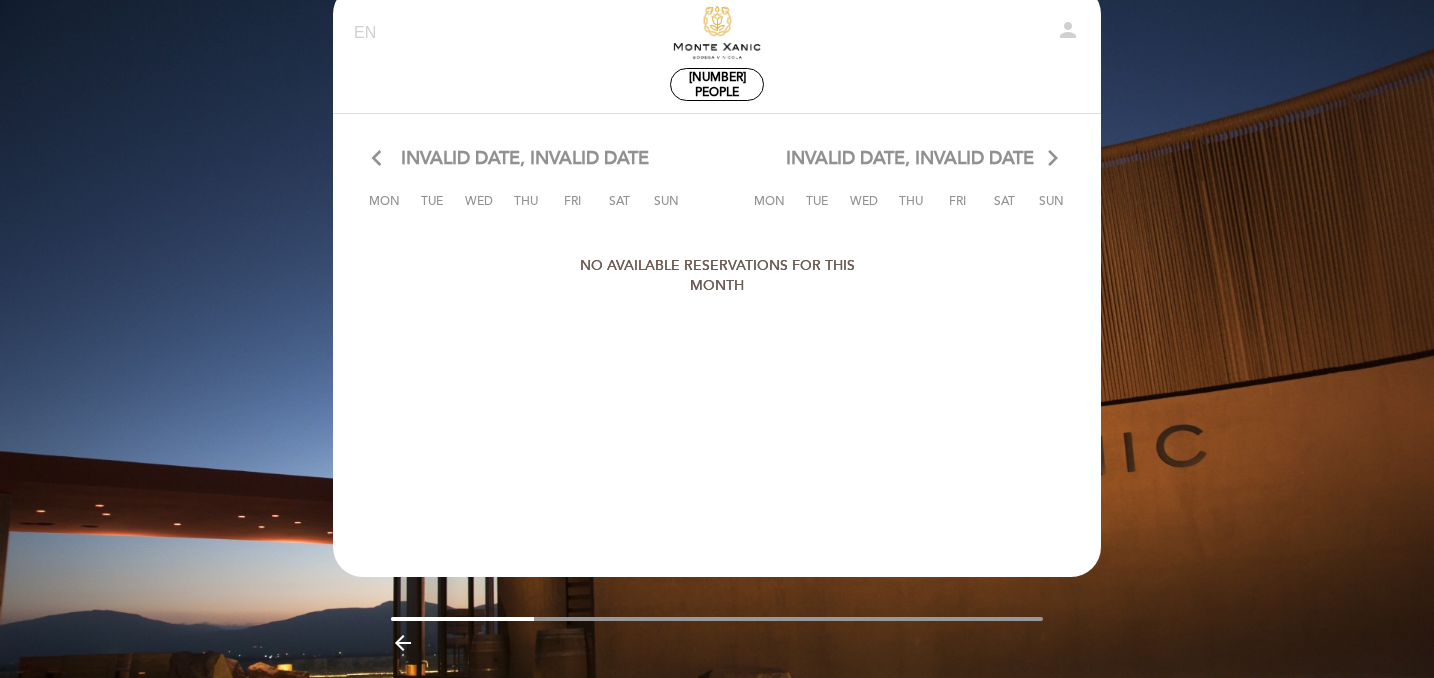 scroll, scrollTop: 0, scrollLeft: 0, axis: both 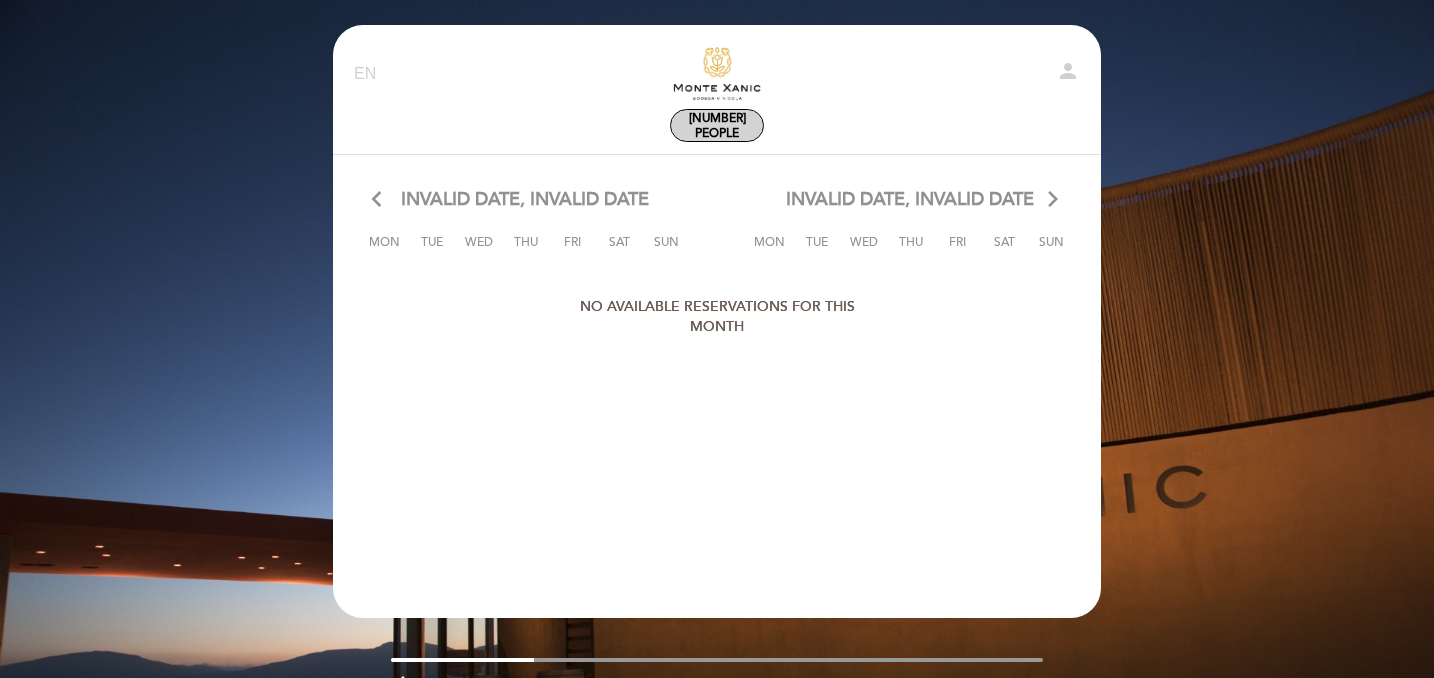 click on "[NUMBER] people" at bounding box center [717, 126] 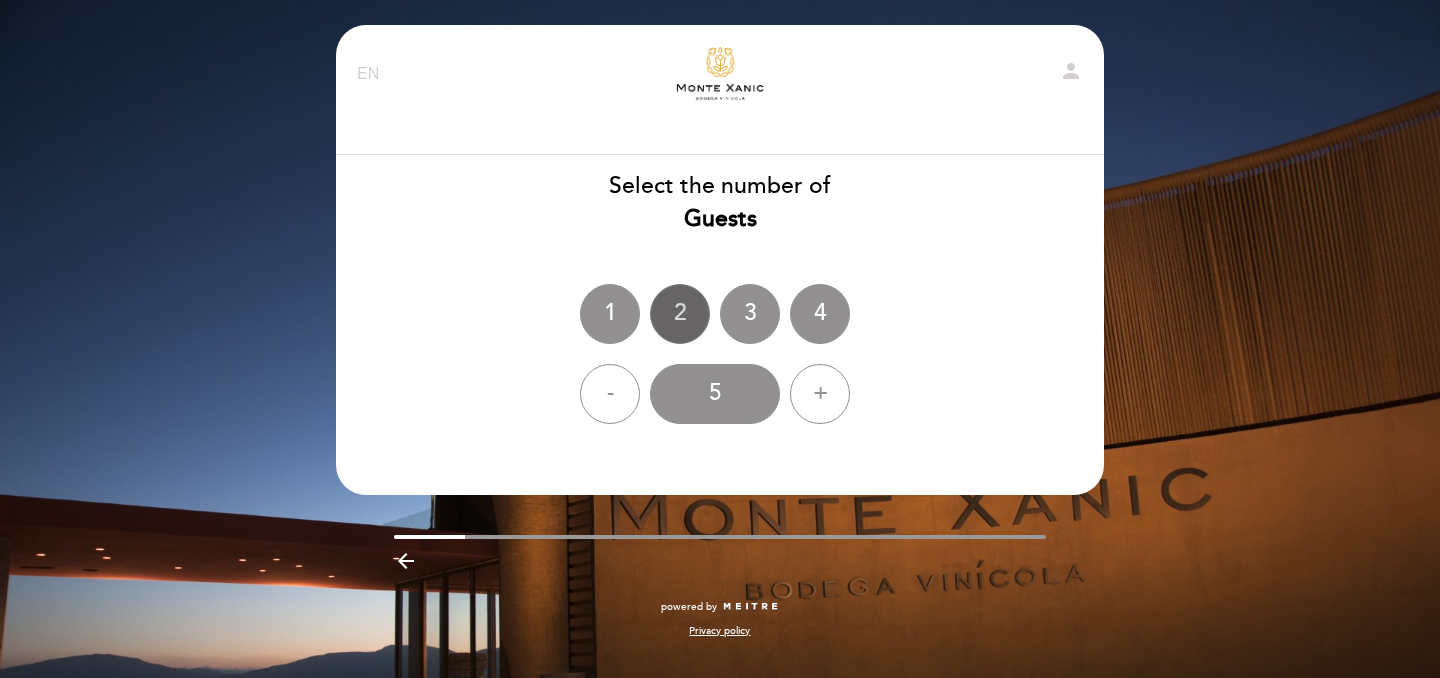 click on "2" at bounding box center [680, 314] 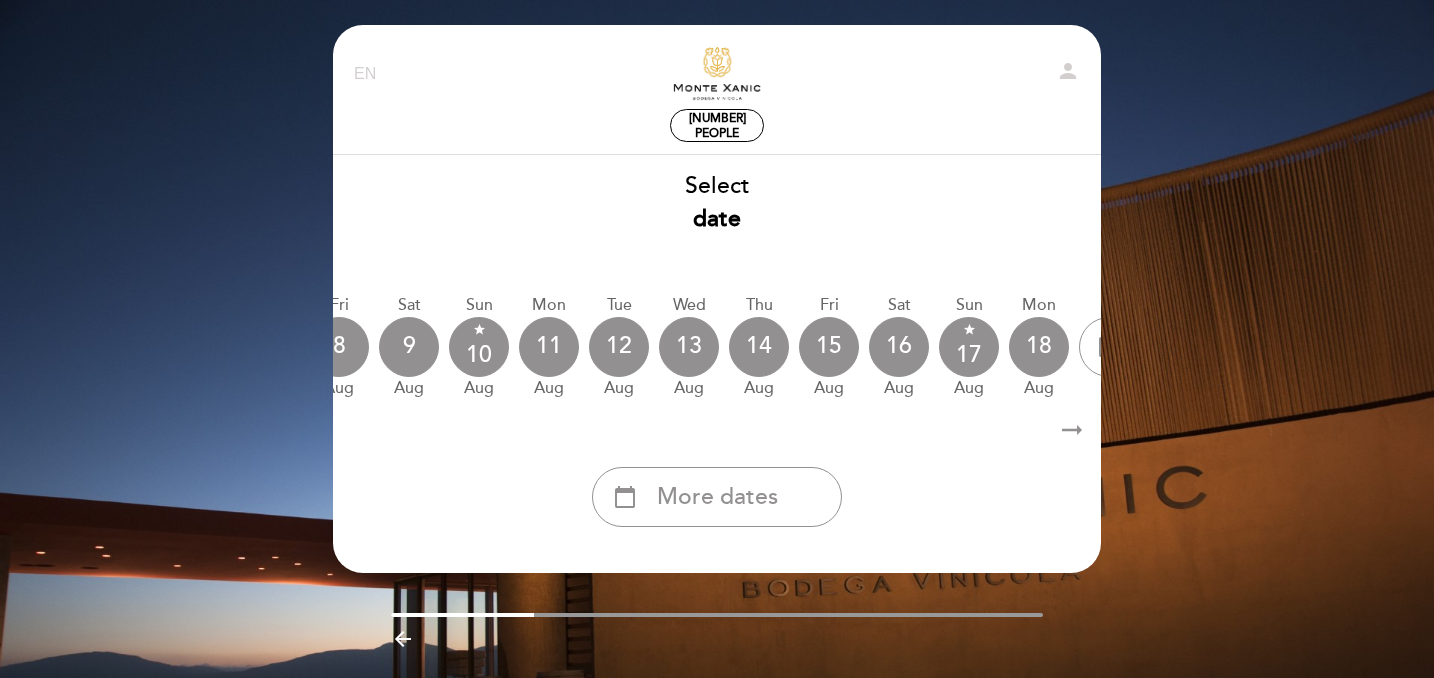 scroll, scrollTop: 0, scrollLeft: 537, axis: horizontal 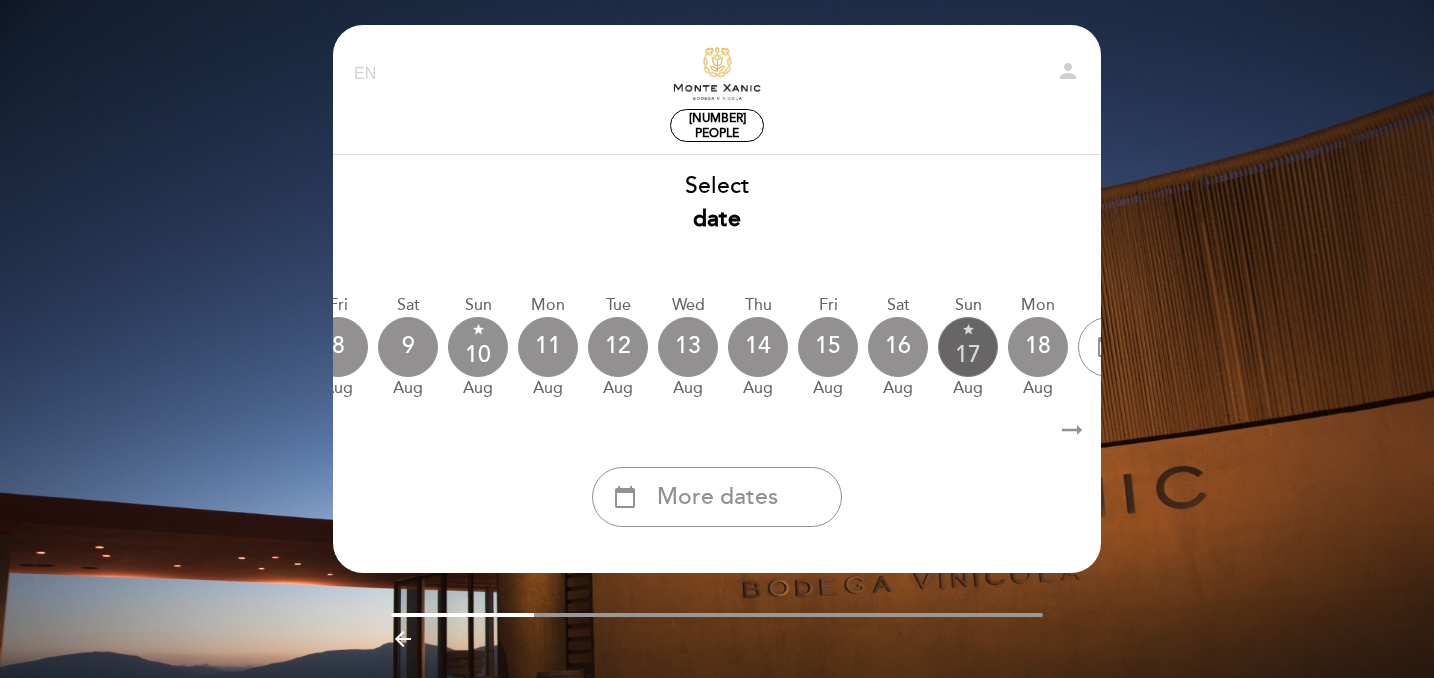 click on "star
[NUMBER]" at bounding box center [968, 347] 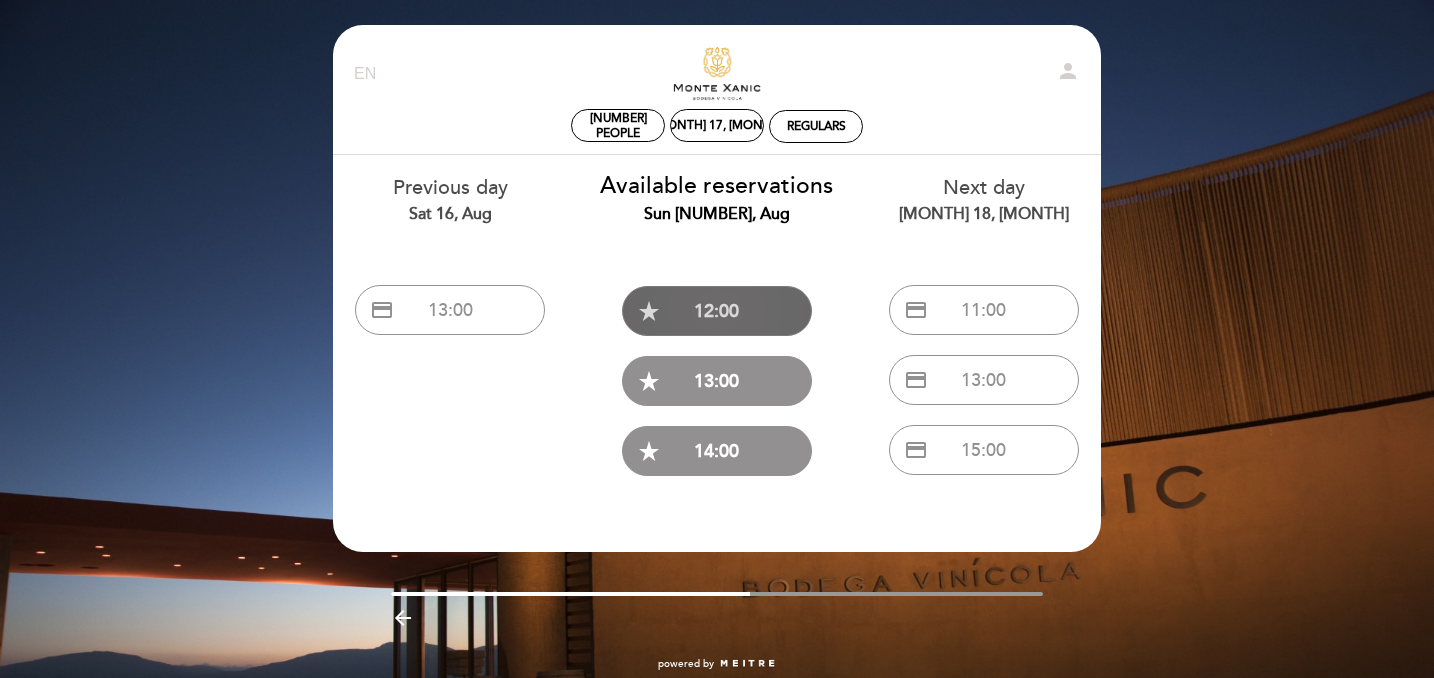 click on "star_rate
[TIME]" at bounding box center (717, 311) 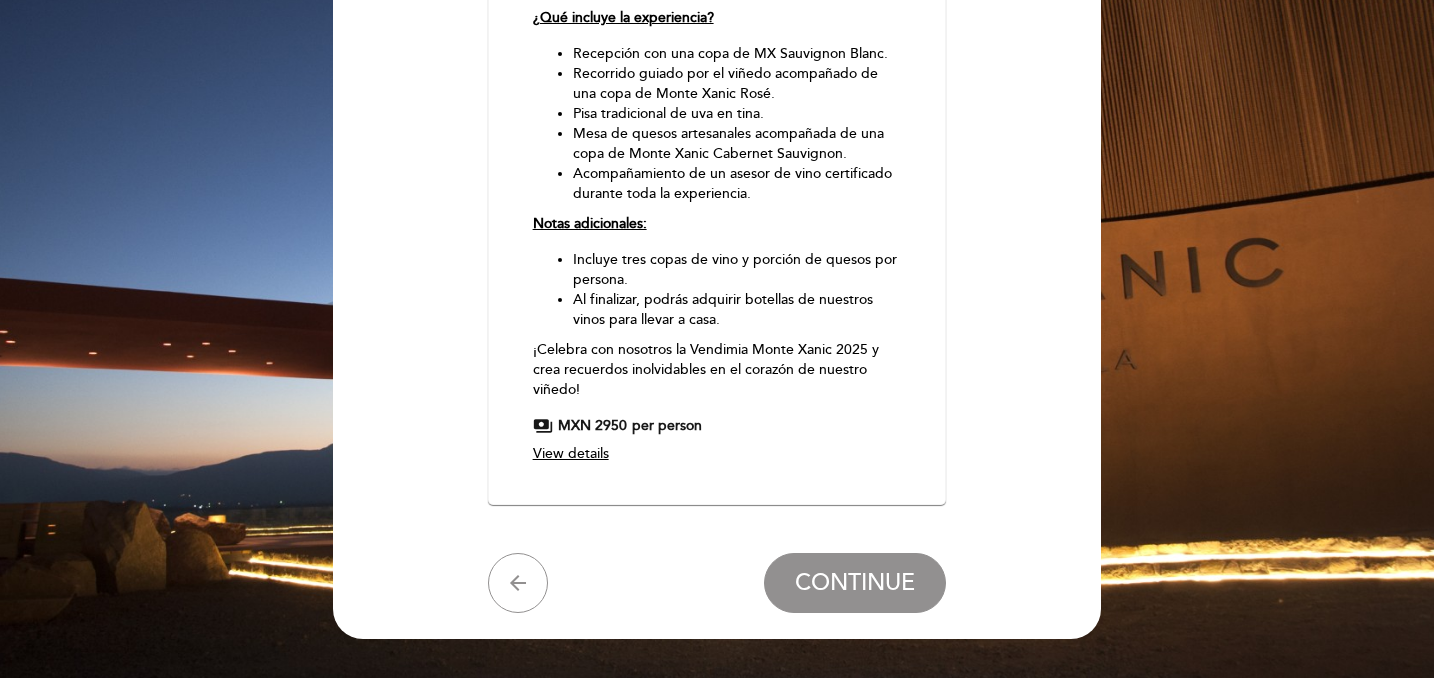scroll, scrollTop: 303, scrollLeft: 0, axis: vertical 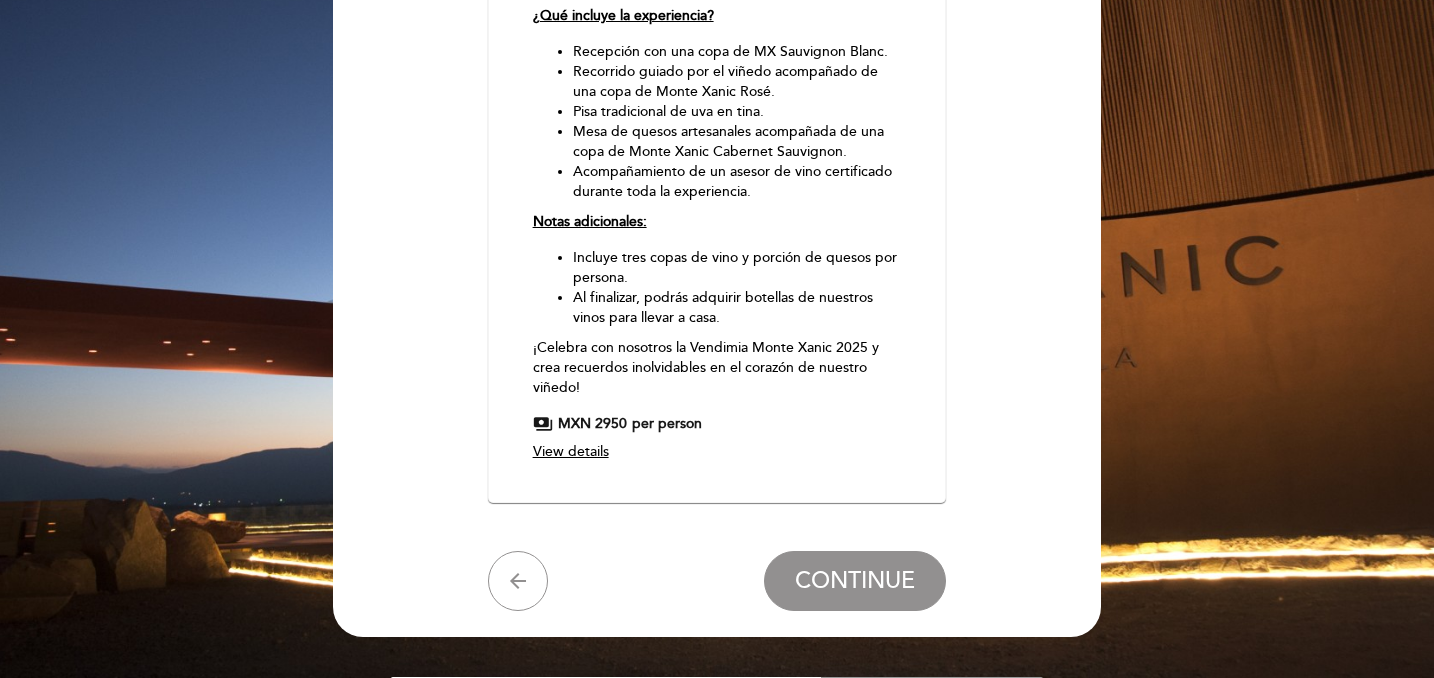 click on "MXN 2950" at bounding box center (592, 424) 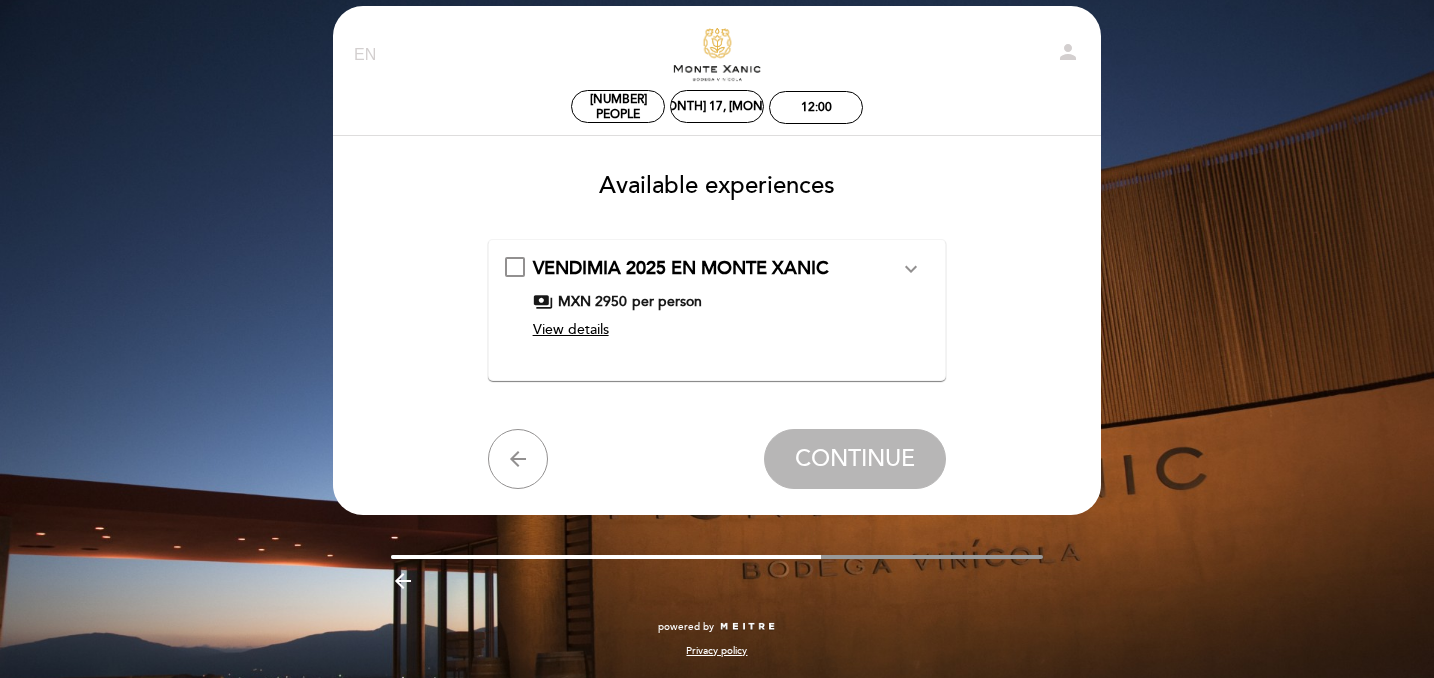 click on "View details" at bounding box center (571, 329) 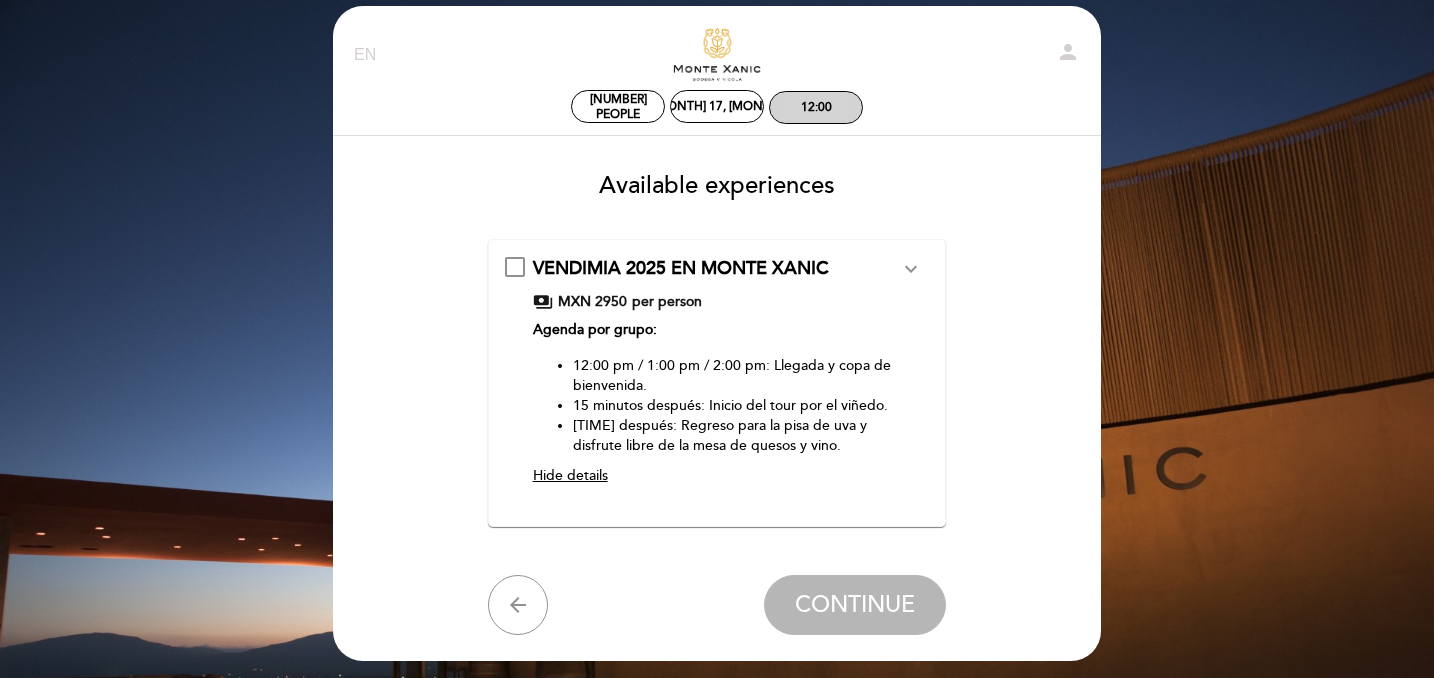 click on "12:00" at bounding box center (816, 107) 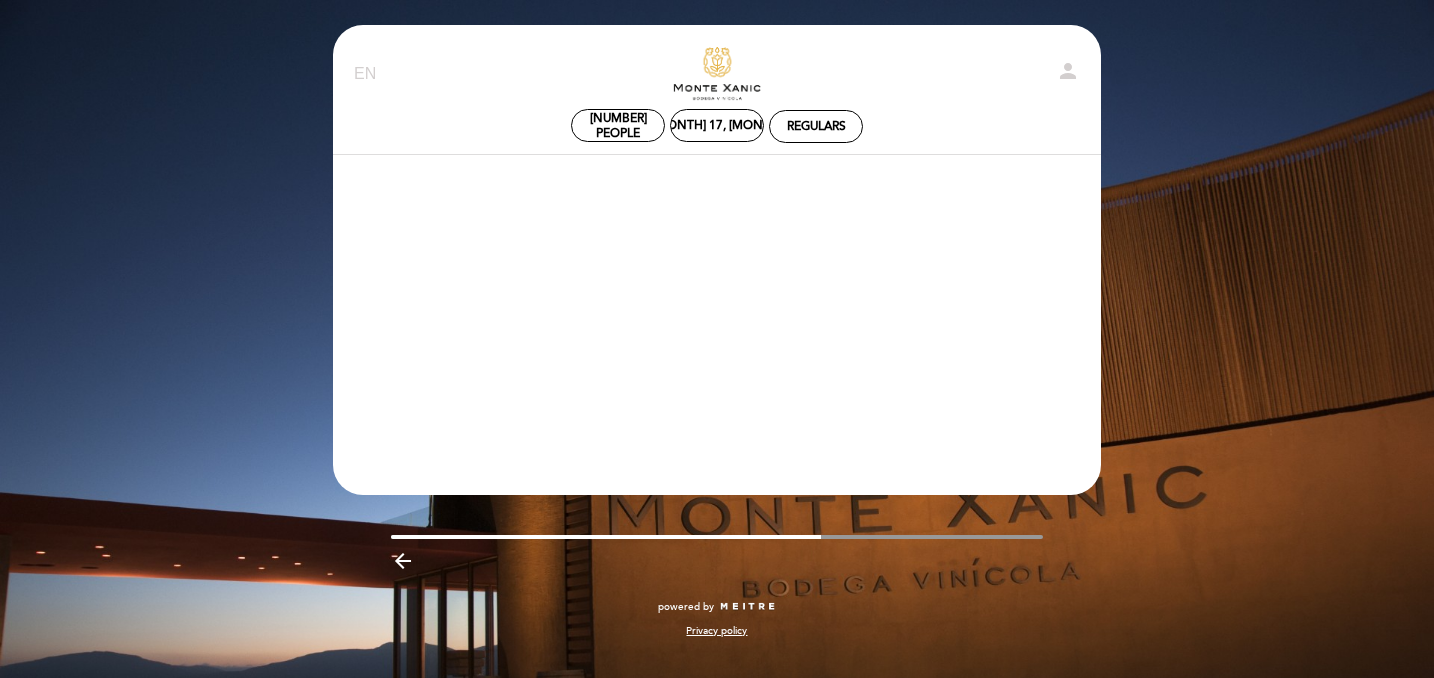 scroll, scrollTop: 0, scrollLeft: 0, axis: both 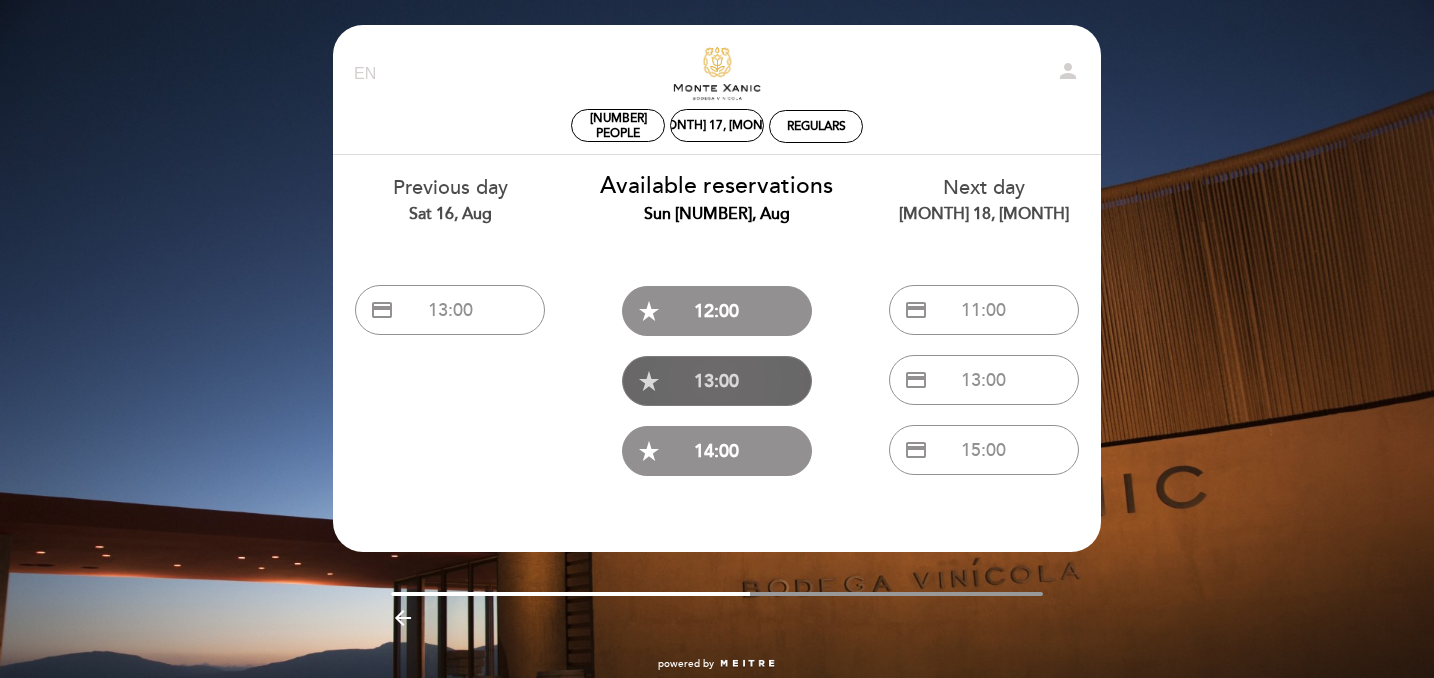 click on "star_rate
[TIME]" at bounding box center (717, 381) 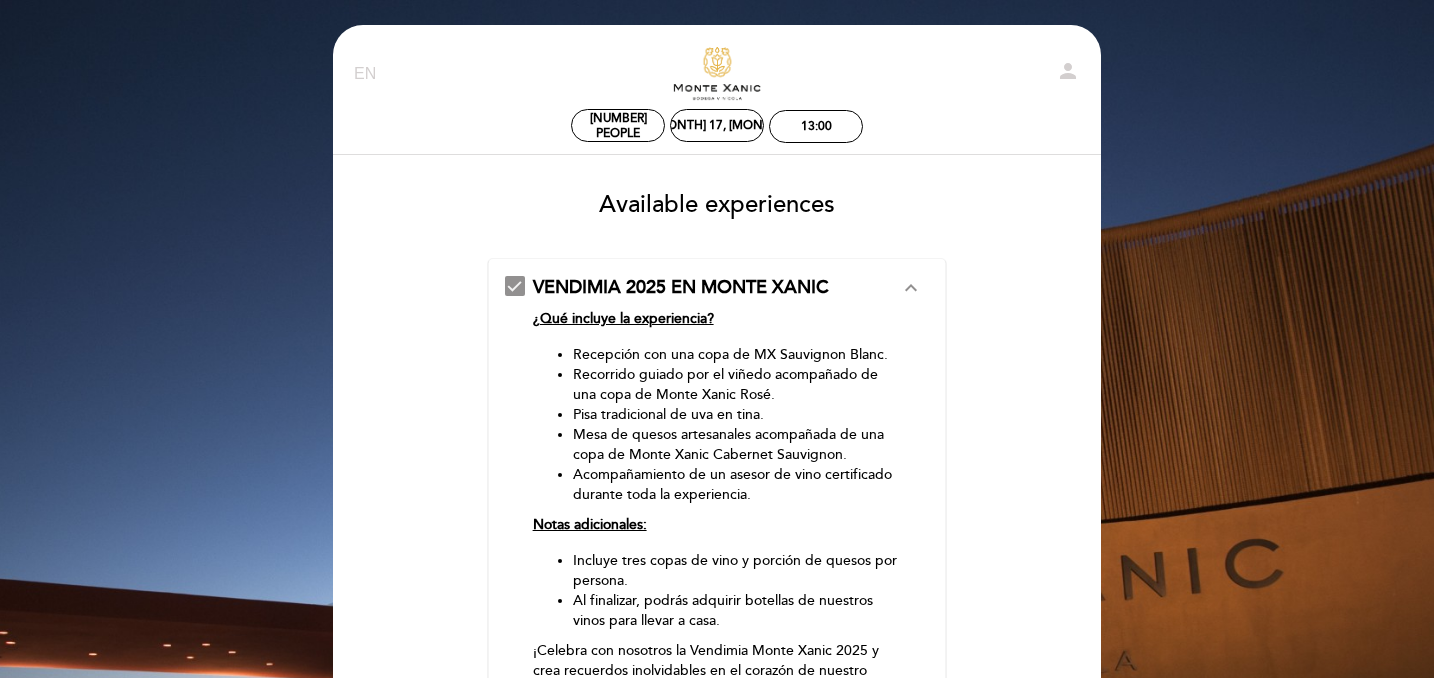 click on "expand_less" at bounding box center (911, 288) 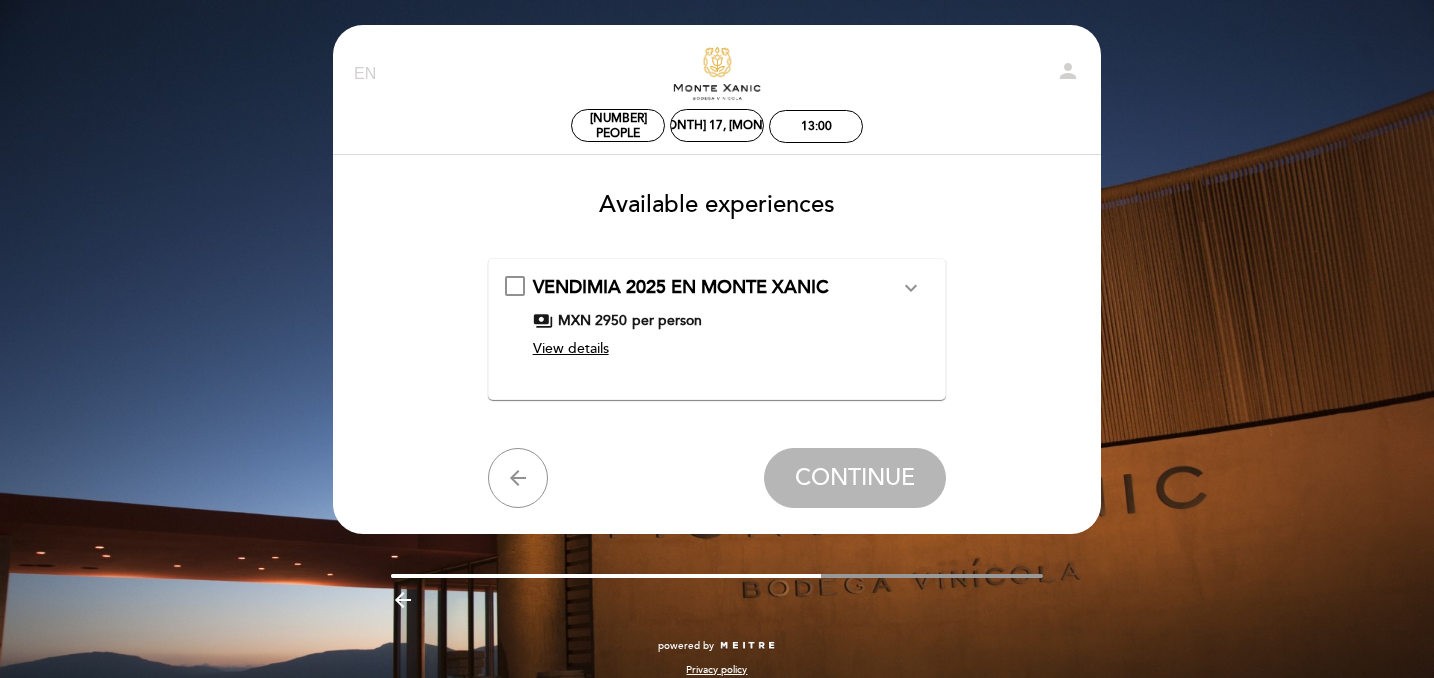 click on "expand_more" at bounding box center (911, 288) 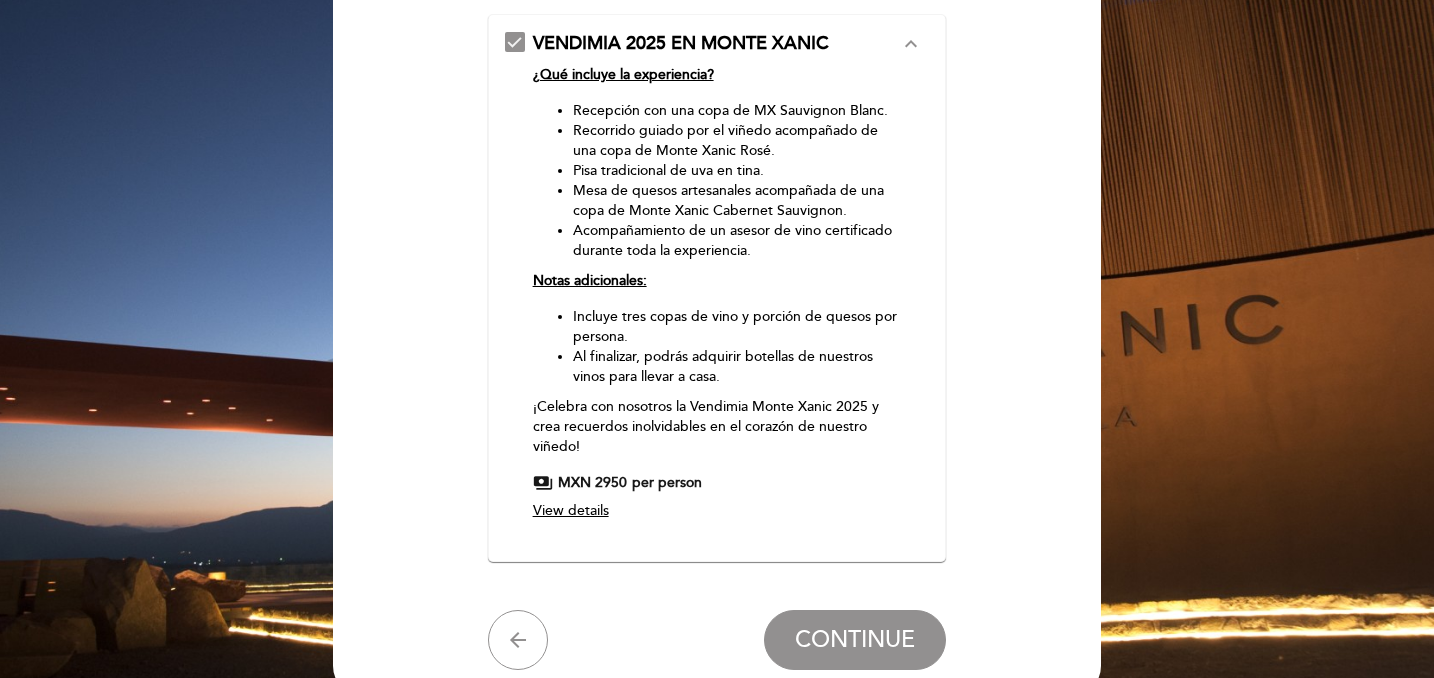 scroll, scrollTop: 0, scrollLeft: 0, axis: both 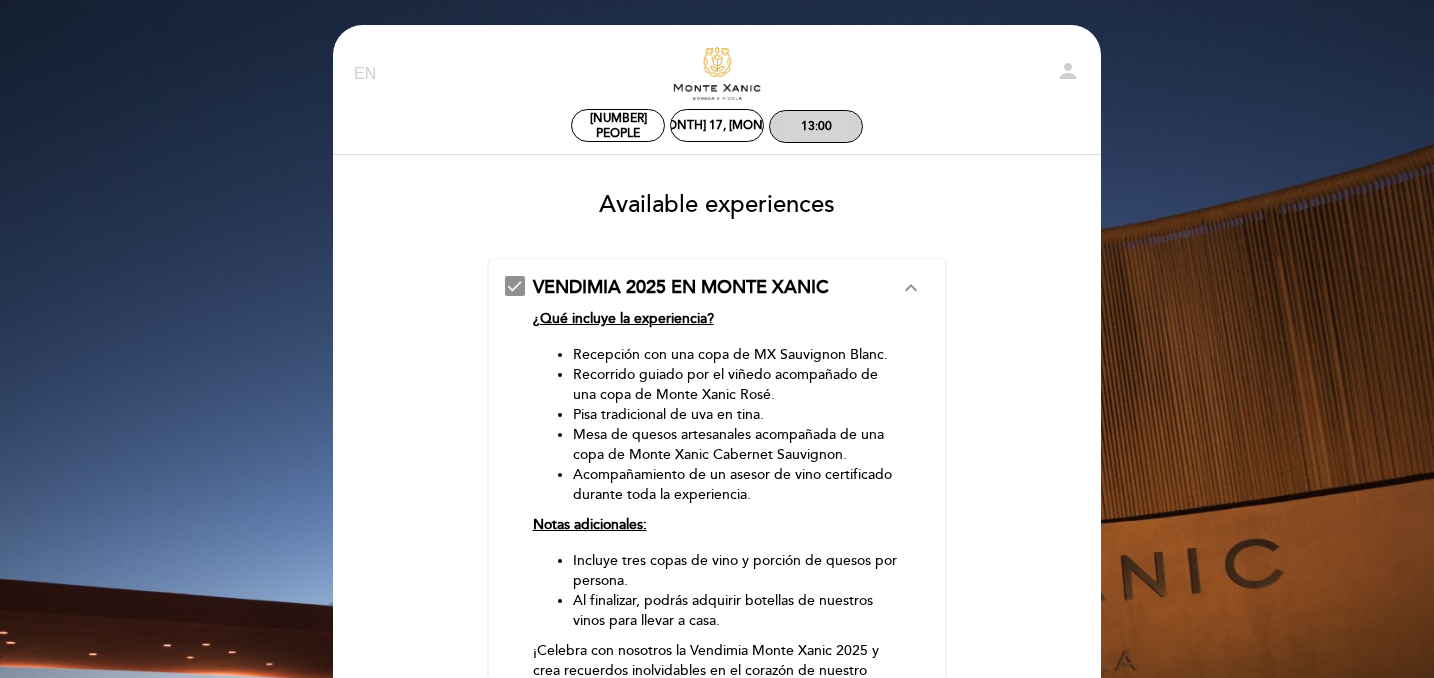 click on "13:00" at bounding box center (816, 126) 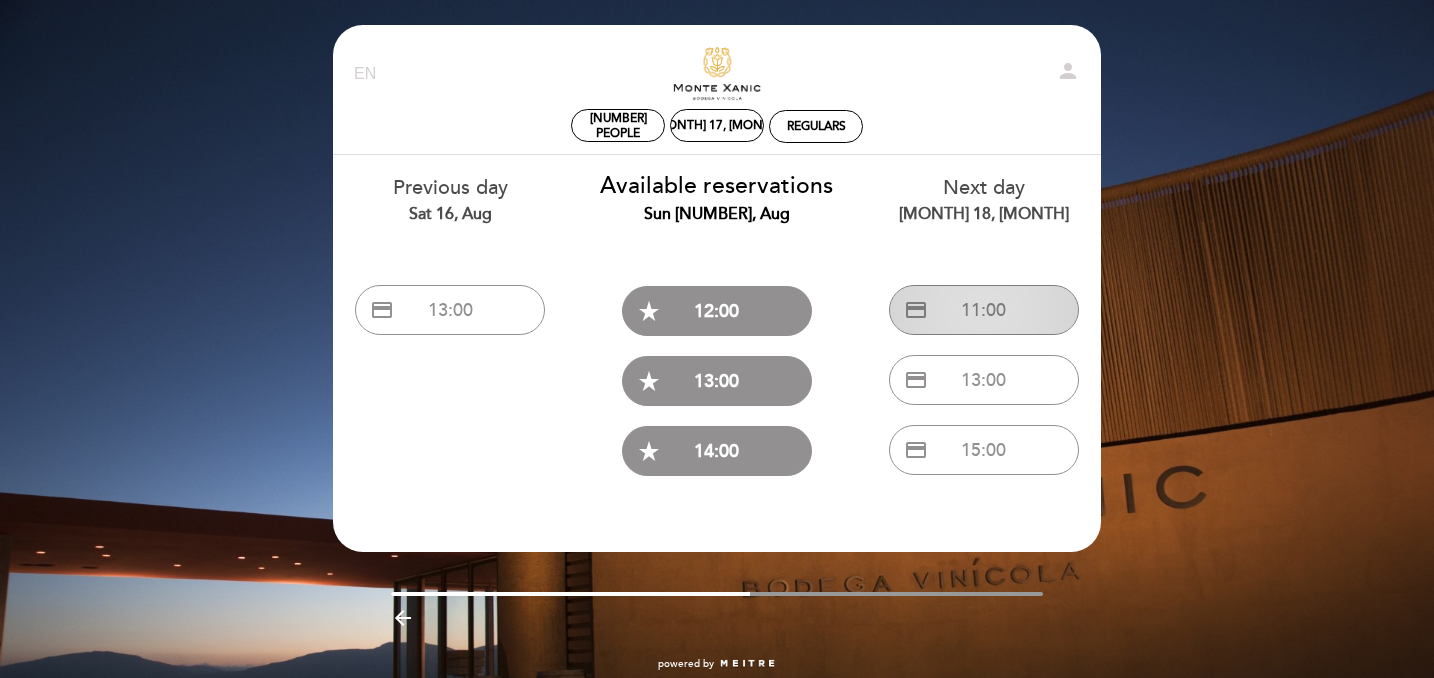 click on "credit_card
11:00" at bounding box center (984, 310) 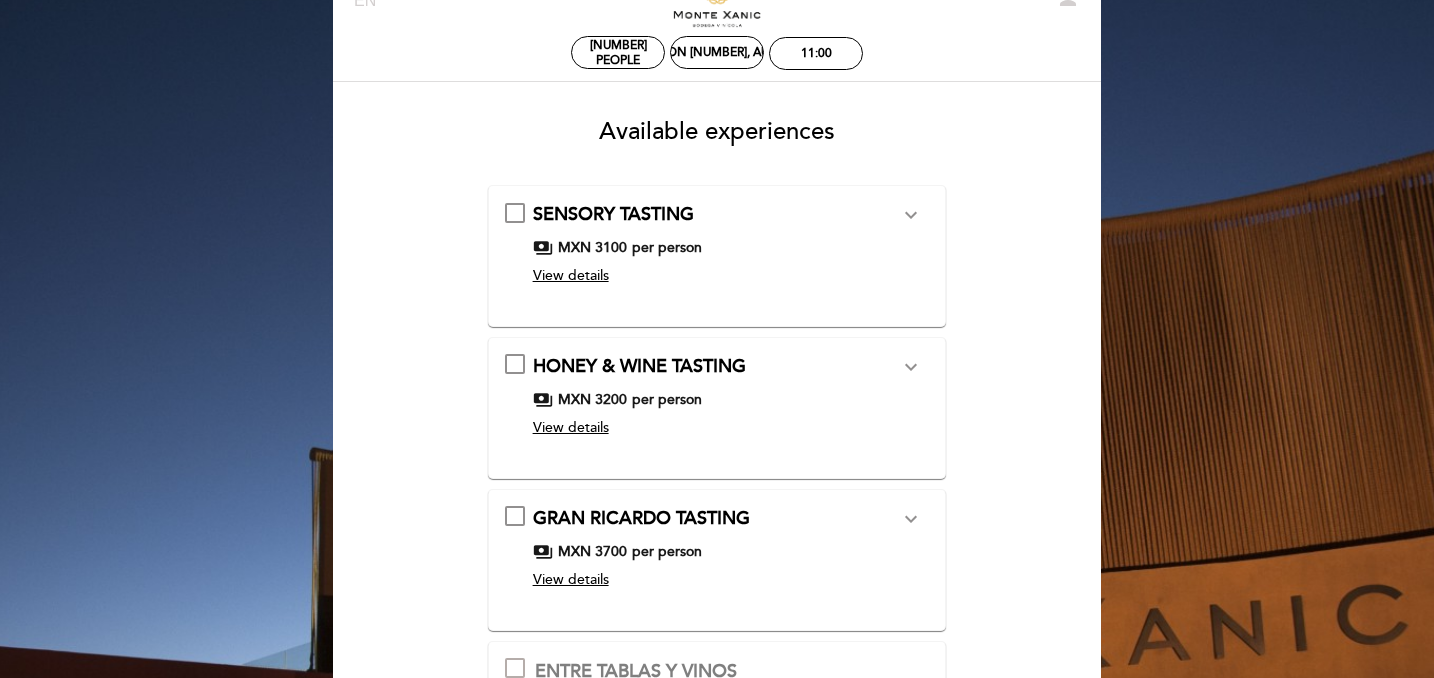 scroll, scrollTop: 0, scrollLeft: 0, axis: both 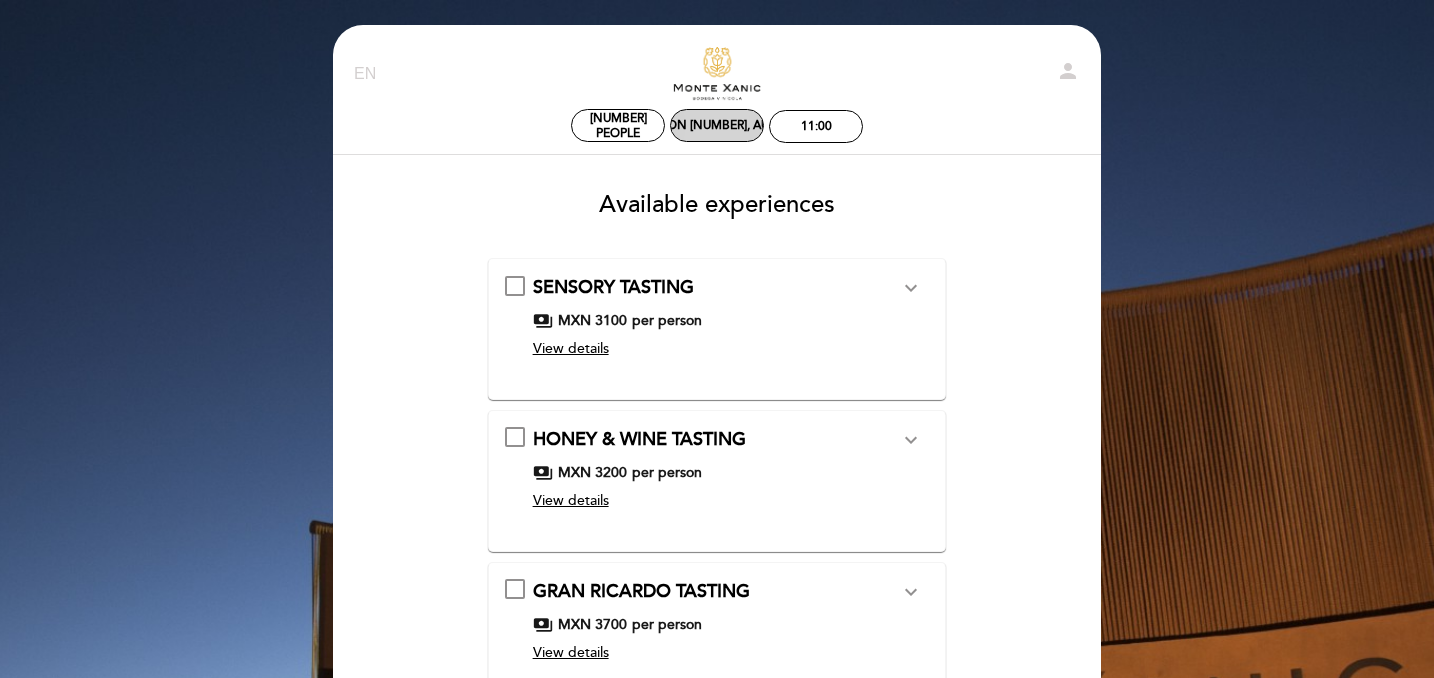 click on "Mon
[NUMBER],
Aug" at bounding box center [717, 125] 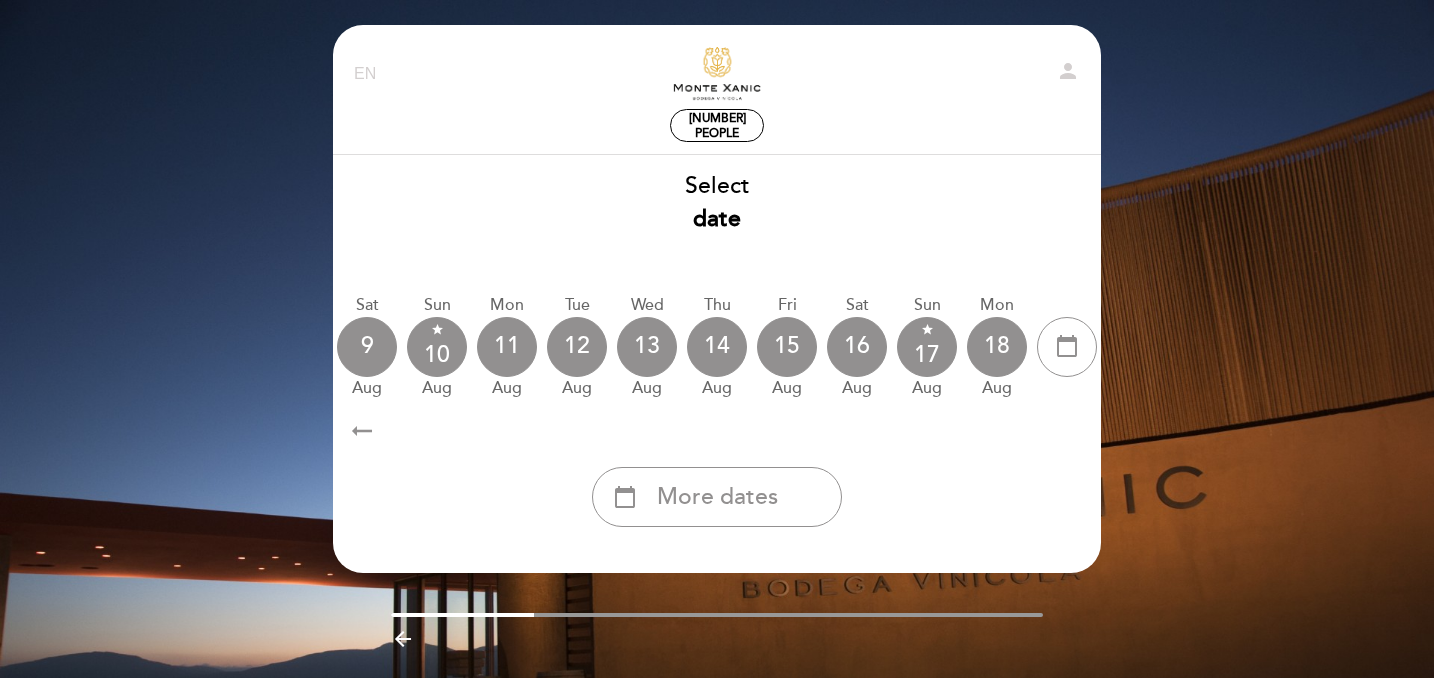 scroll, scrollTop: 0, scrollLeft: 588, axis: horizontal 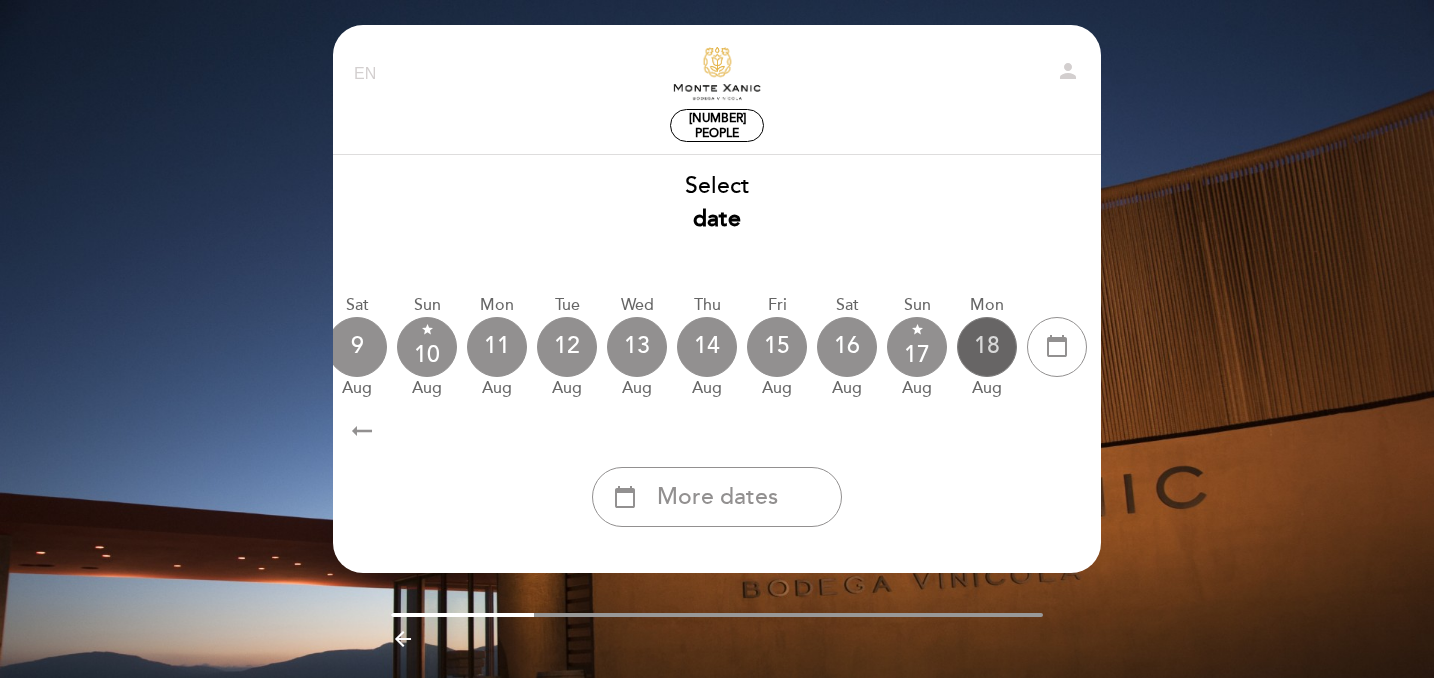 click on "18" at bounding box center (987, 347) 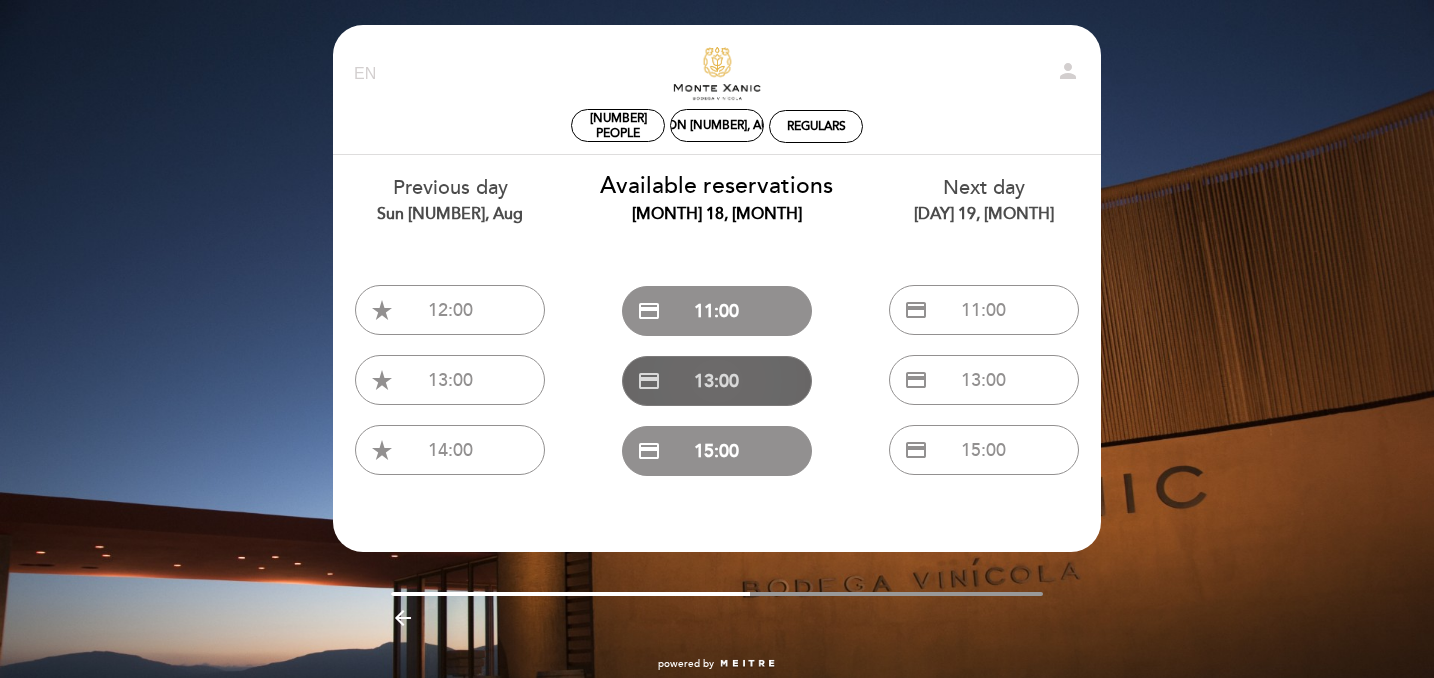 click on "credit_card
[TIME]" at bounding box center (717, 381) 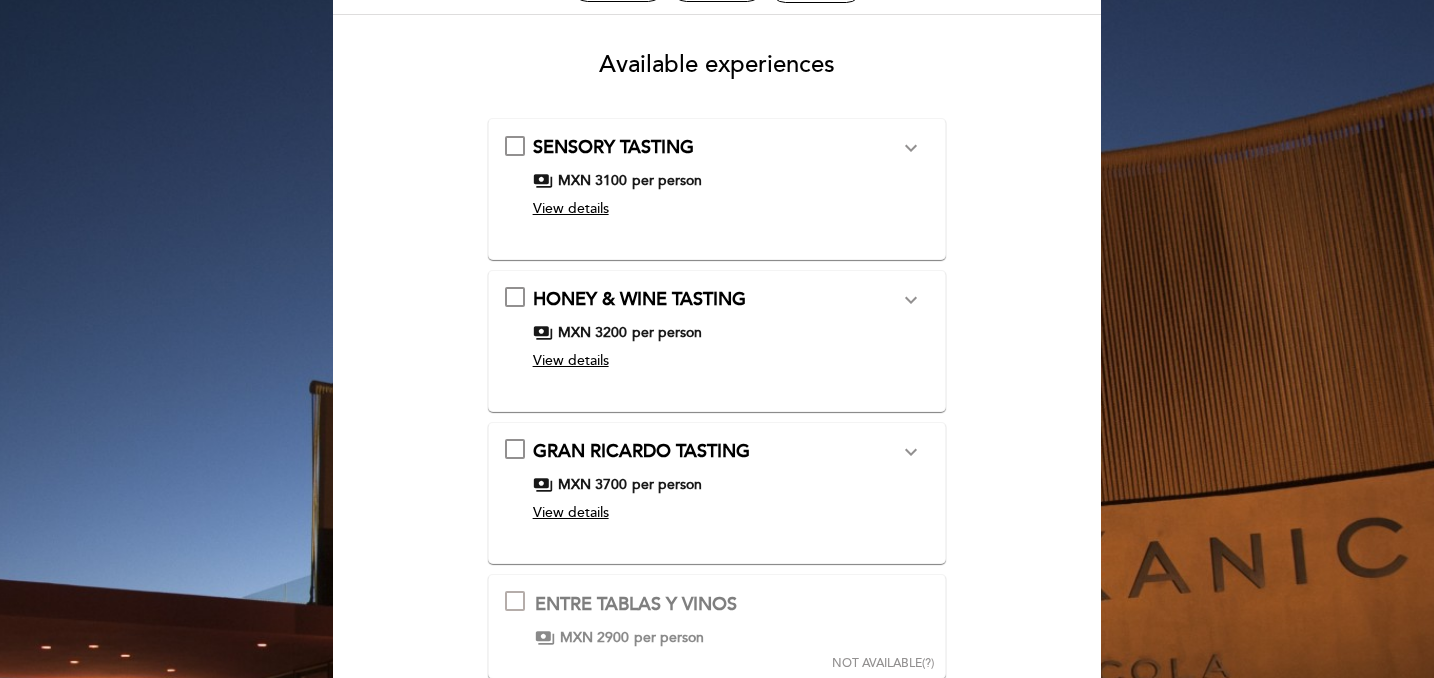 scroll, scrollTop: 0, scrollLeft: 0, axis: both 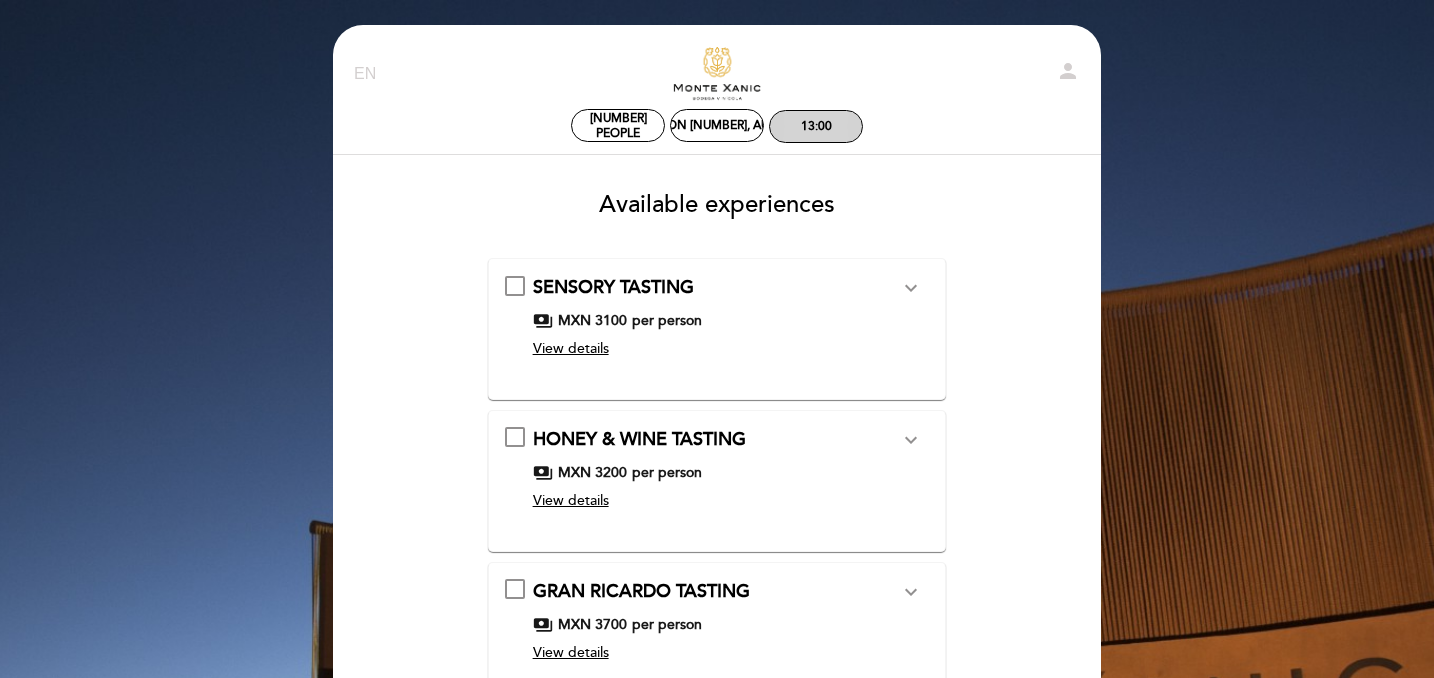 click on "13:00" at bounding box center (816, 126) 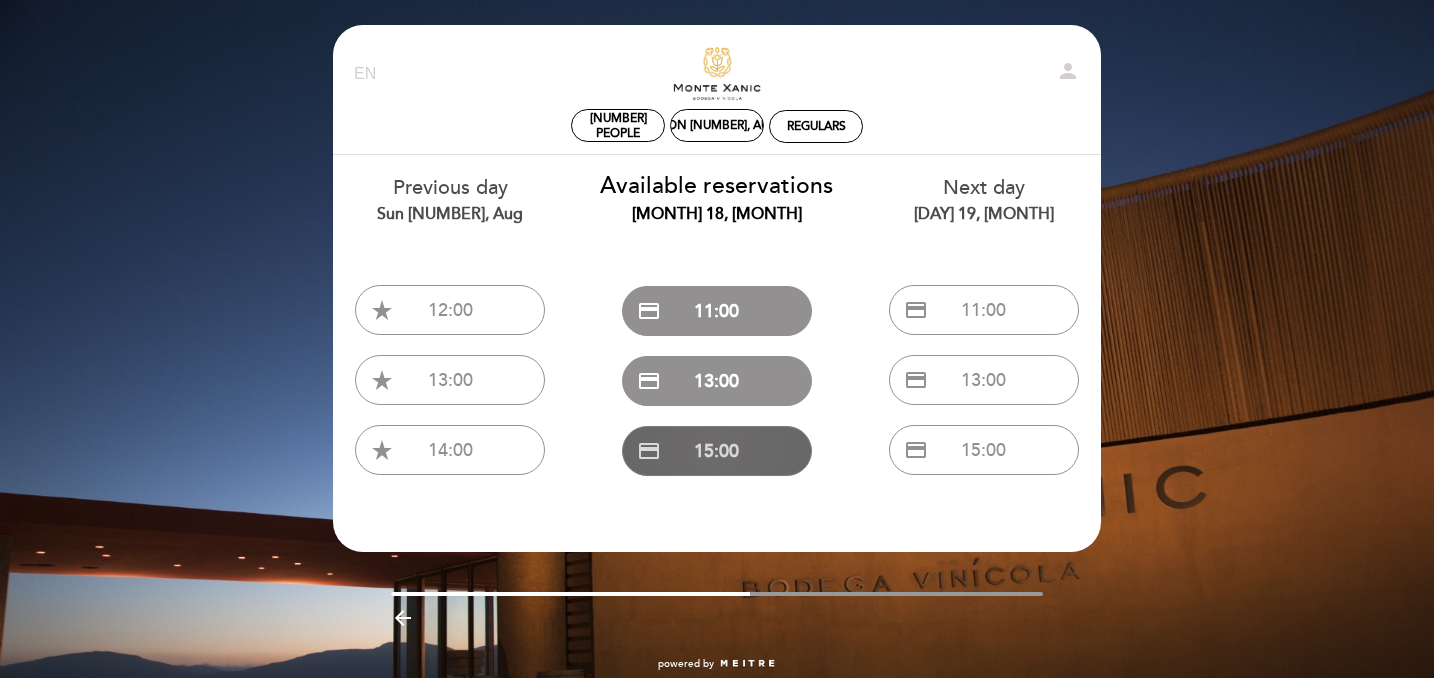 click on "credit_card
15:00" at bounding box center (717, 451) 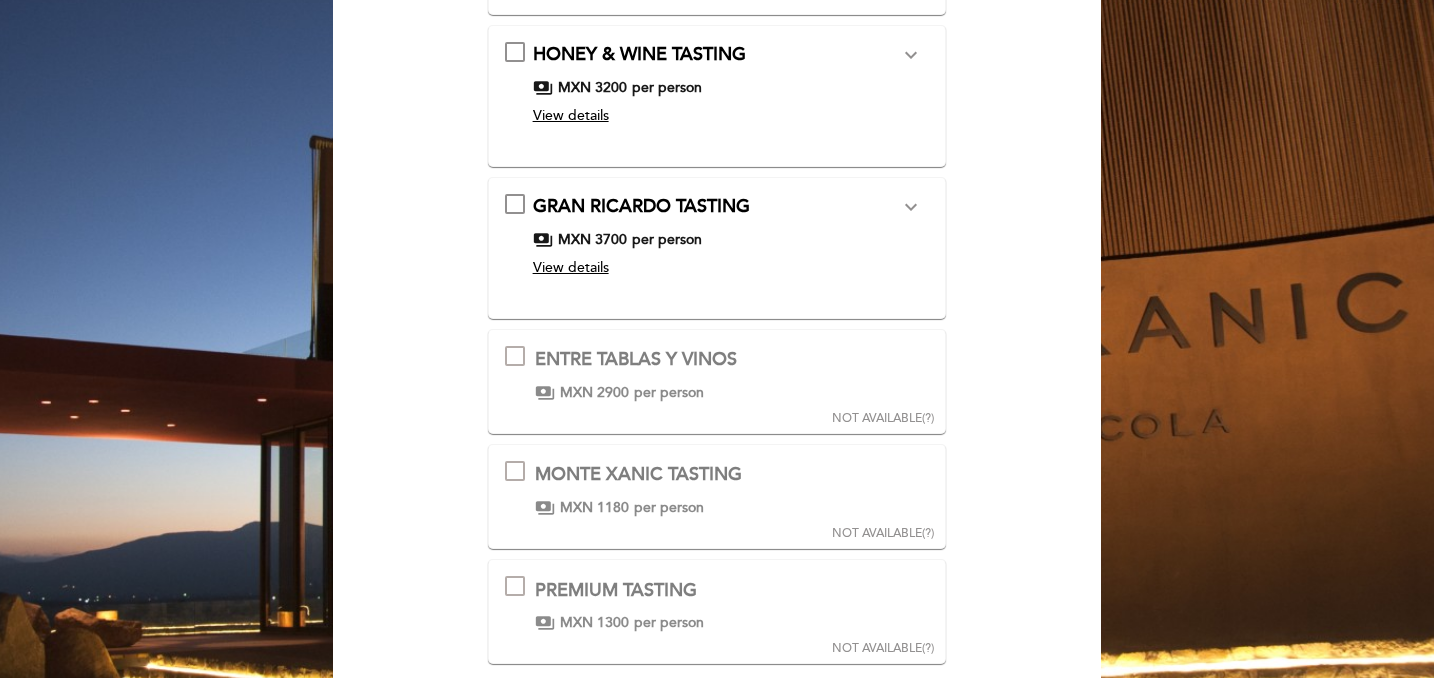 scroll, scrollTop: 0, scrollLeft: 0, axis: both 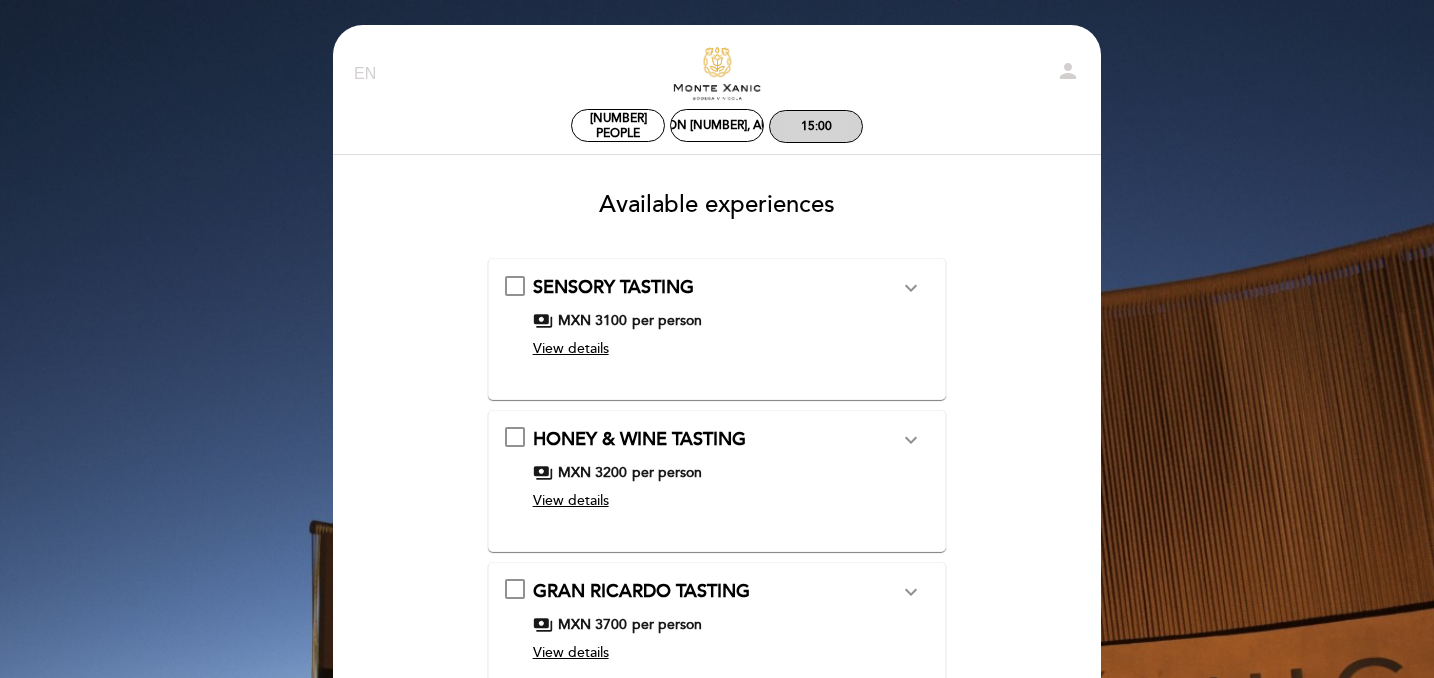 click on "15:00" at bounding box center [816, 126] 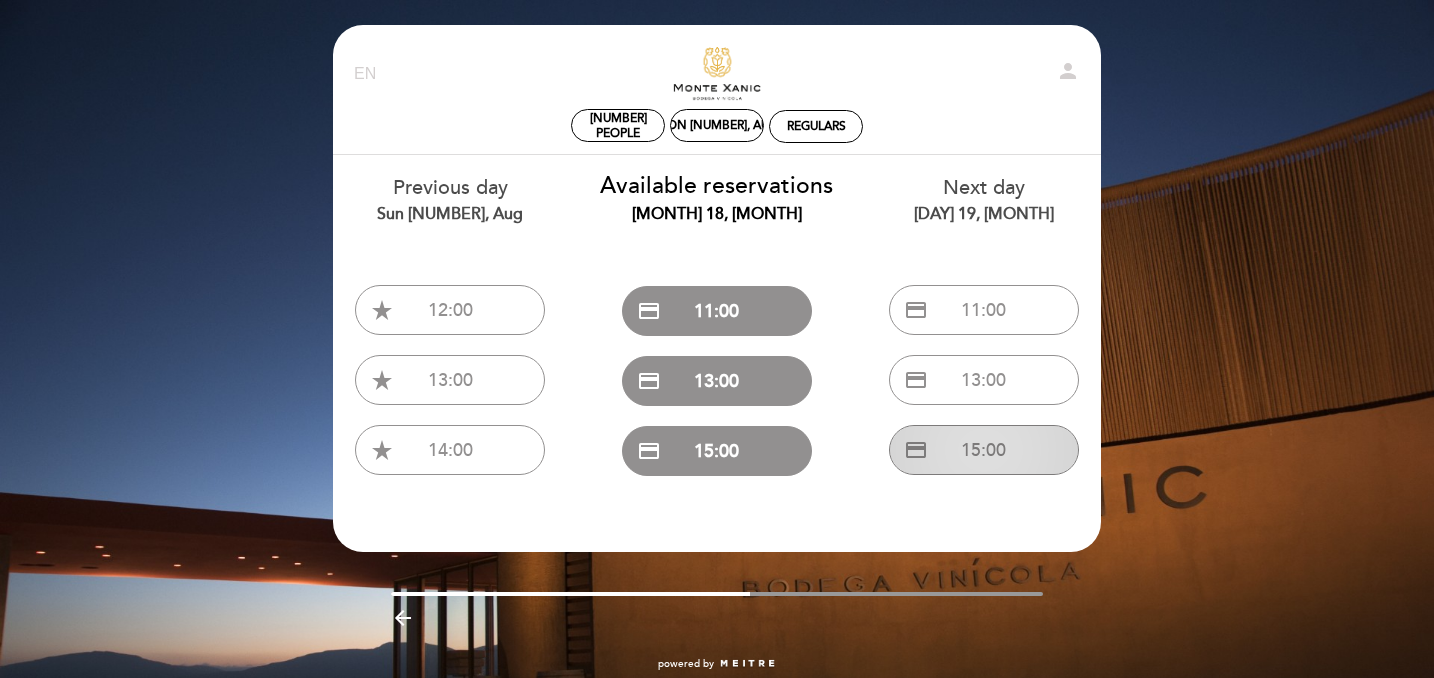 click on "credit_card
[TIME]" at bounding box center [984, 450] 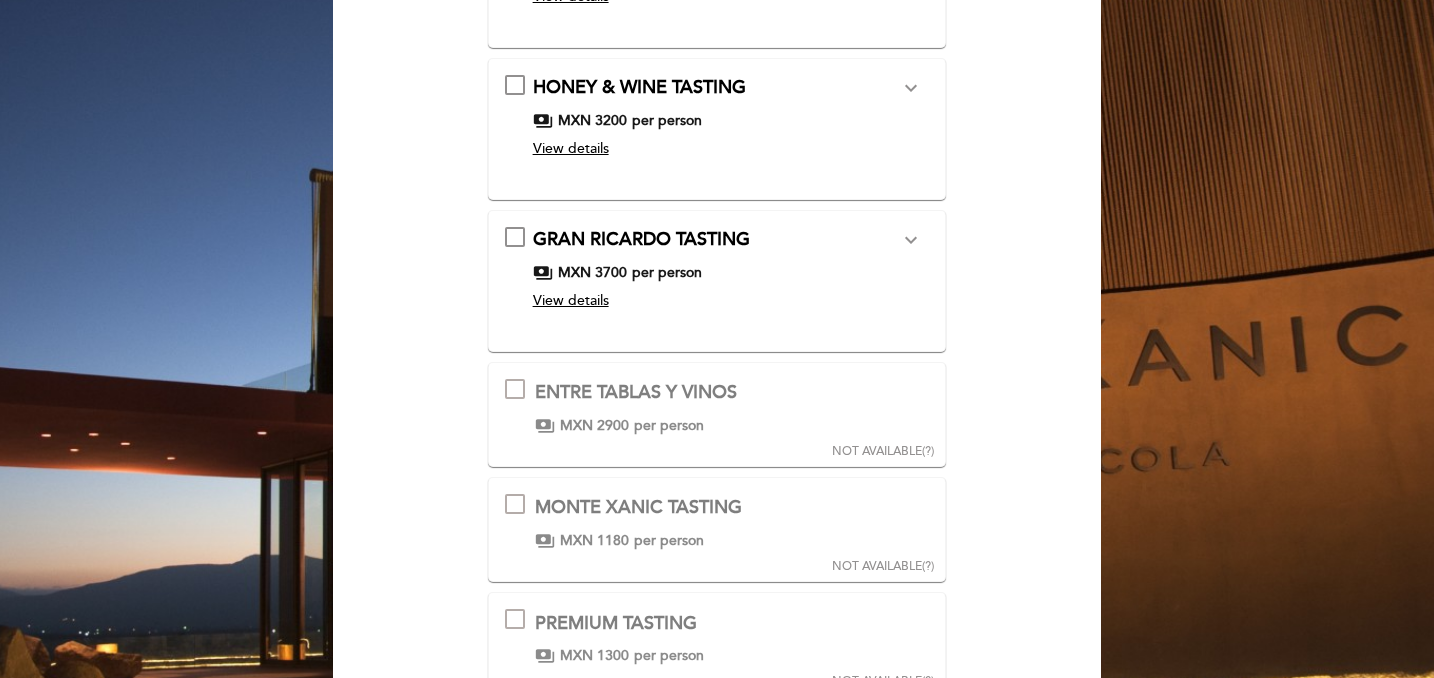 scroll, scrollTop: 0, scrollLeft: 0, axis: both 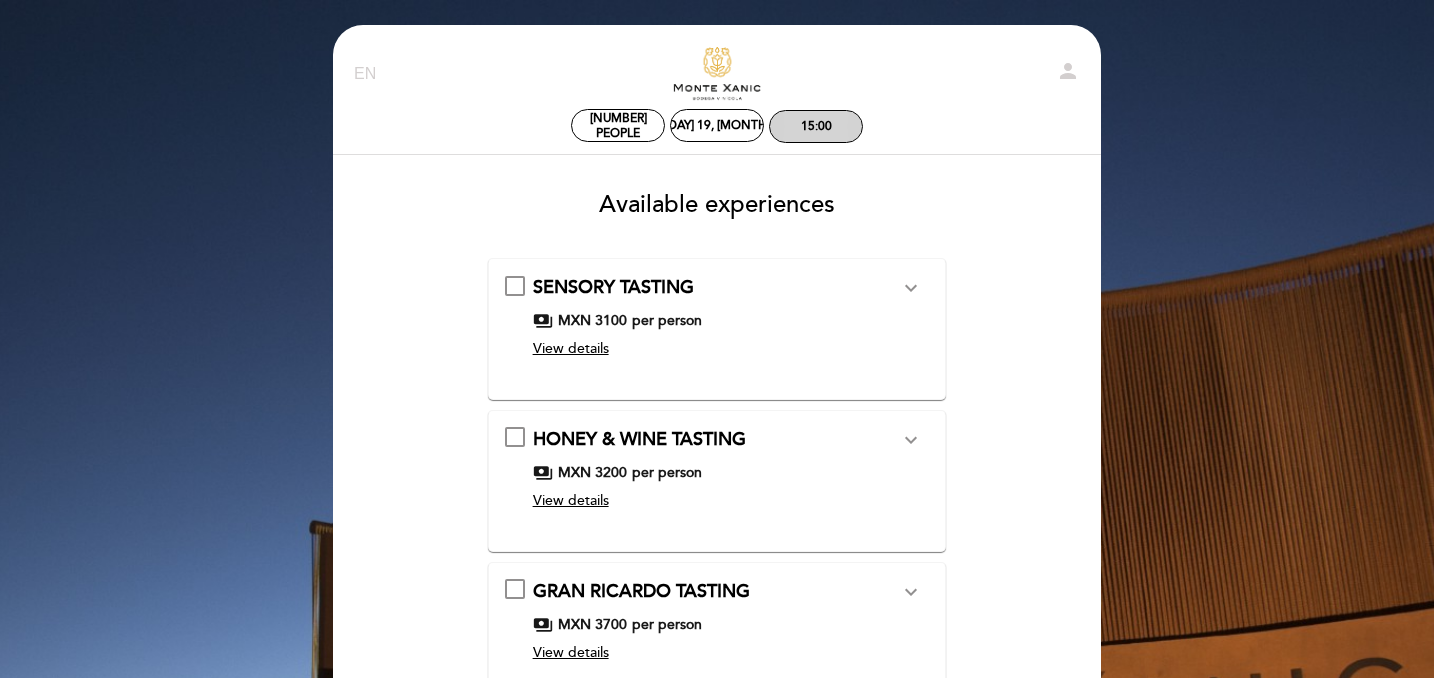 click on "15:00" at bounding box center (816, 126) 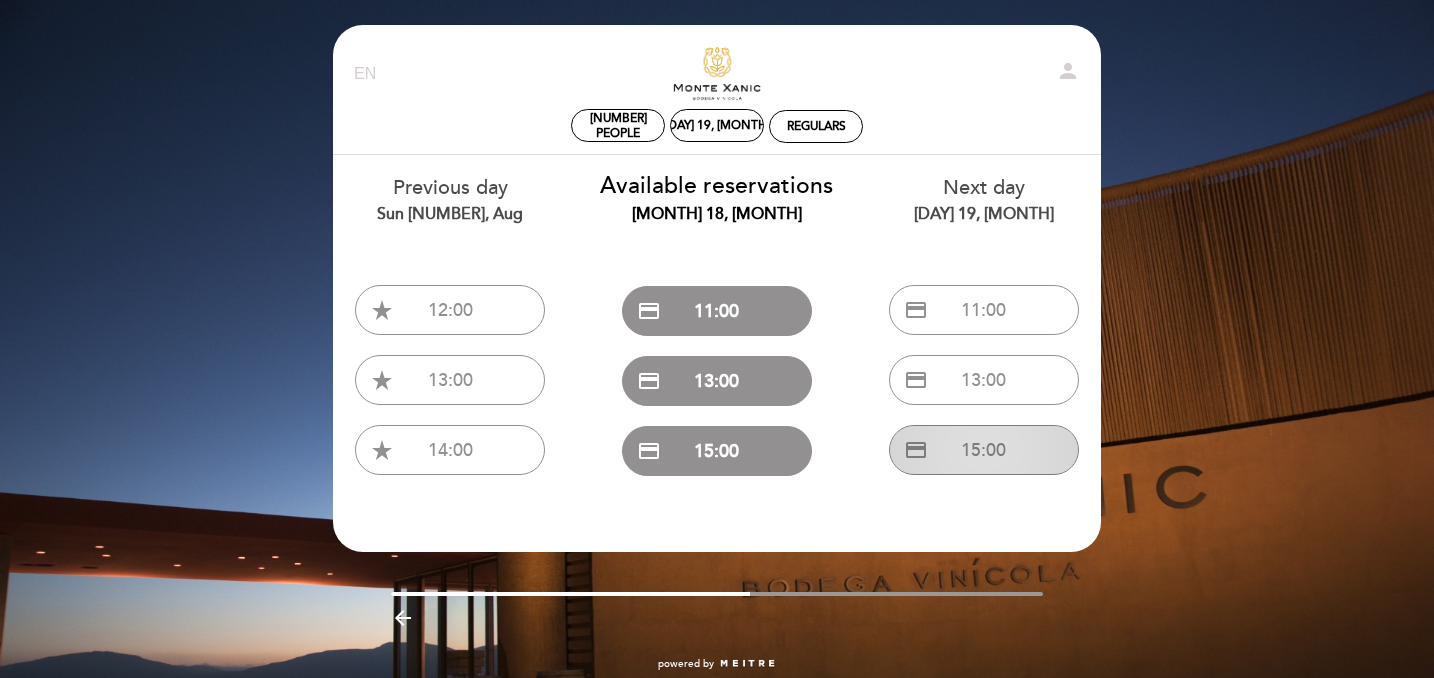 click on "credit_card
[TIME]" at bounding box center (984, 450) 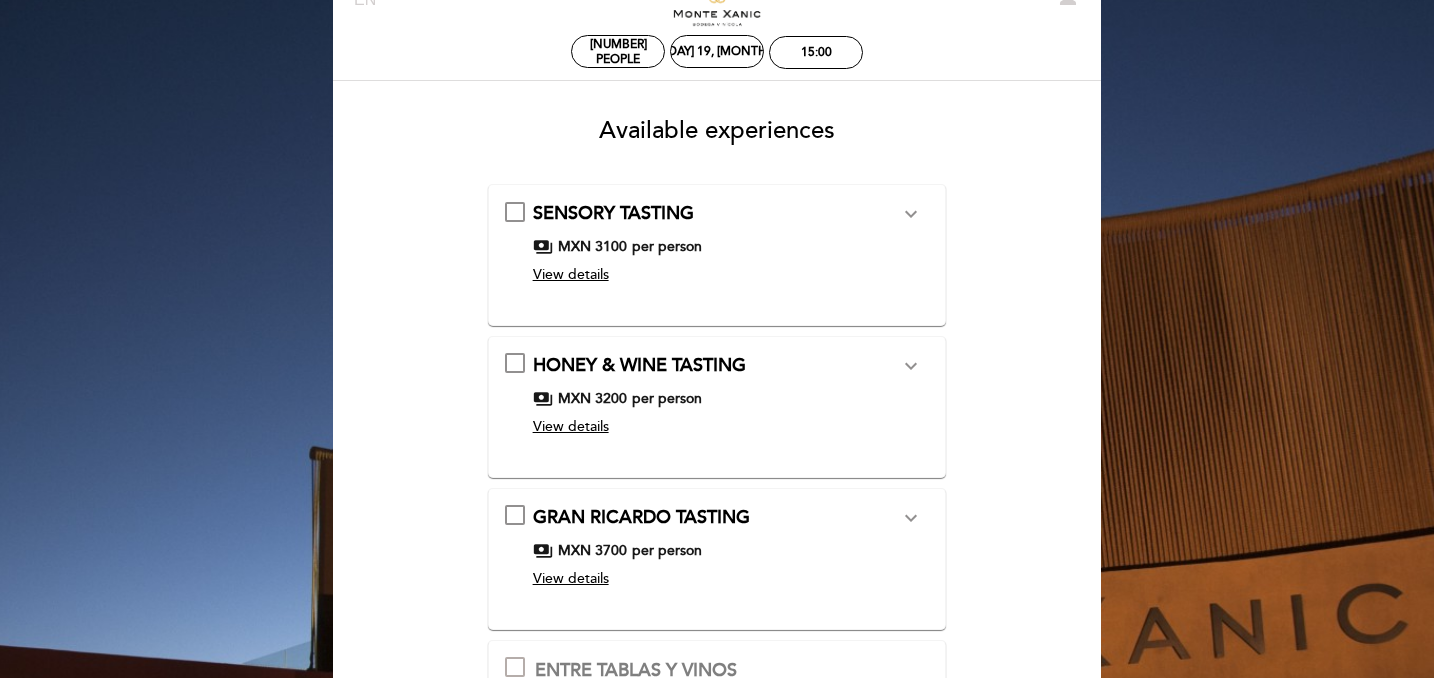 scroll, scrollTop: 0, scrollLeft: 0, axis: both 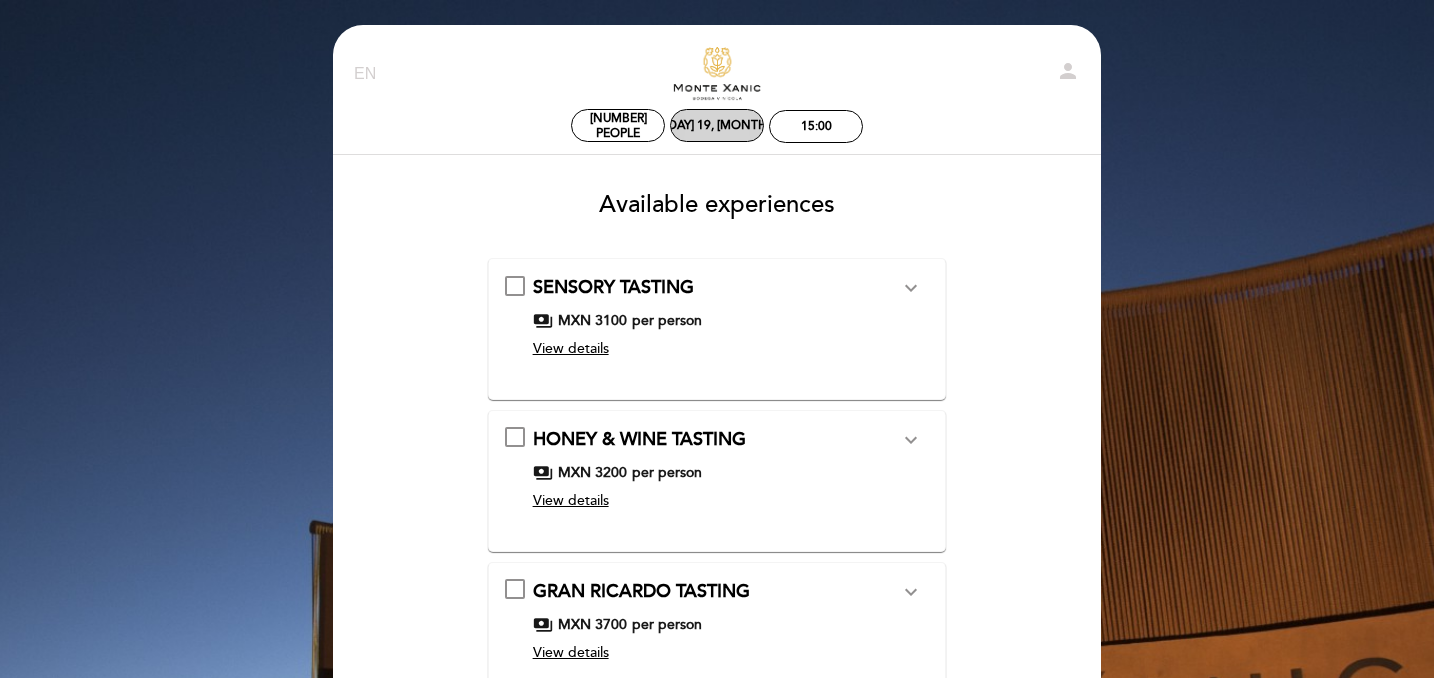click on "[DAY]												19,												[MONTH]" at bounding box center (717, 125) 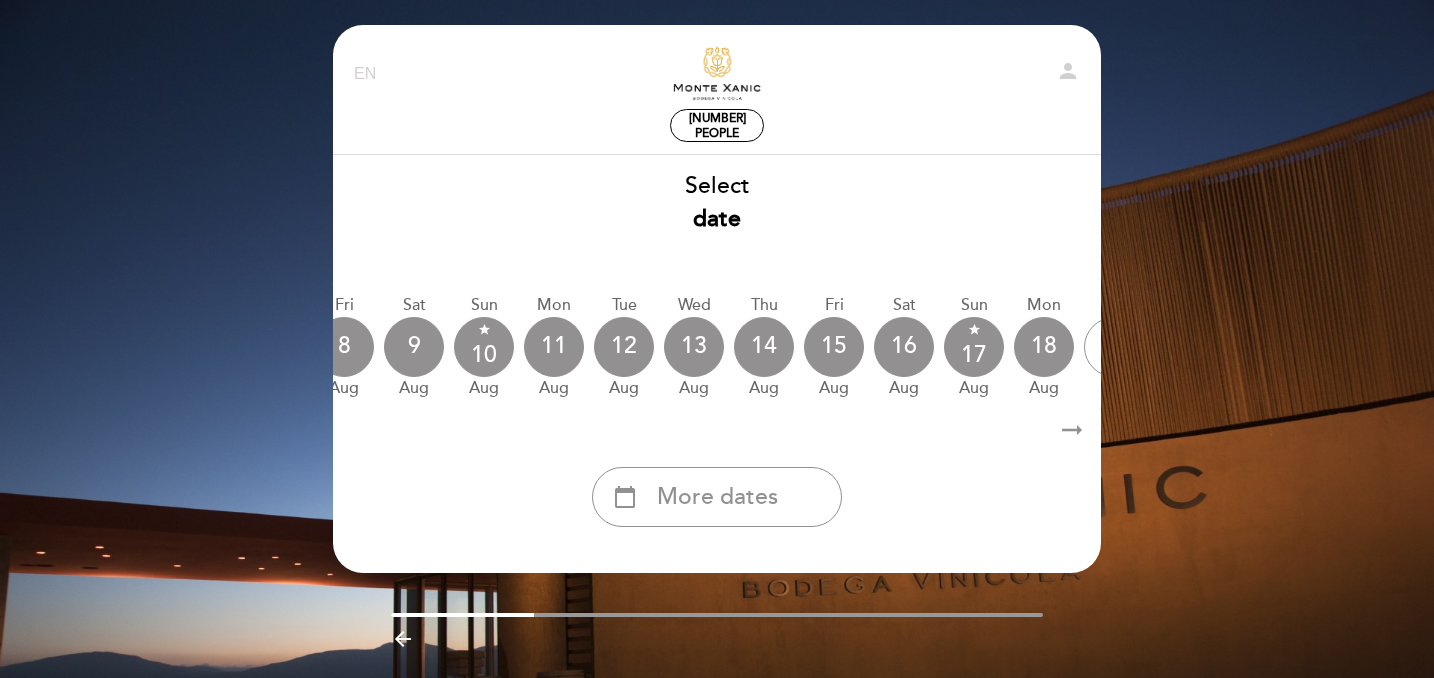scroll, scrollTop: 0, scrollLeft: 588, axis: horizontal 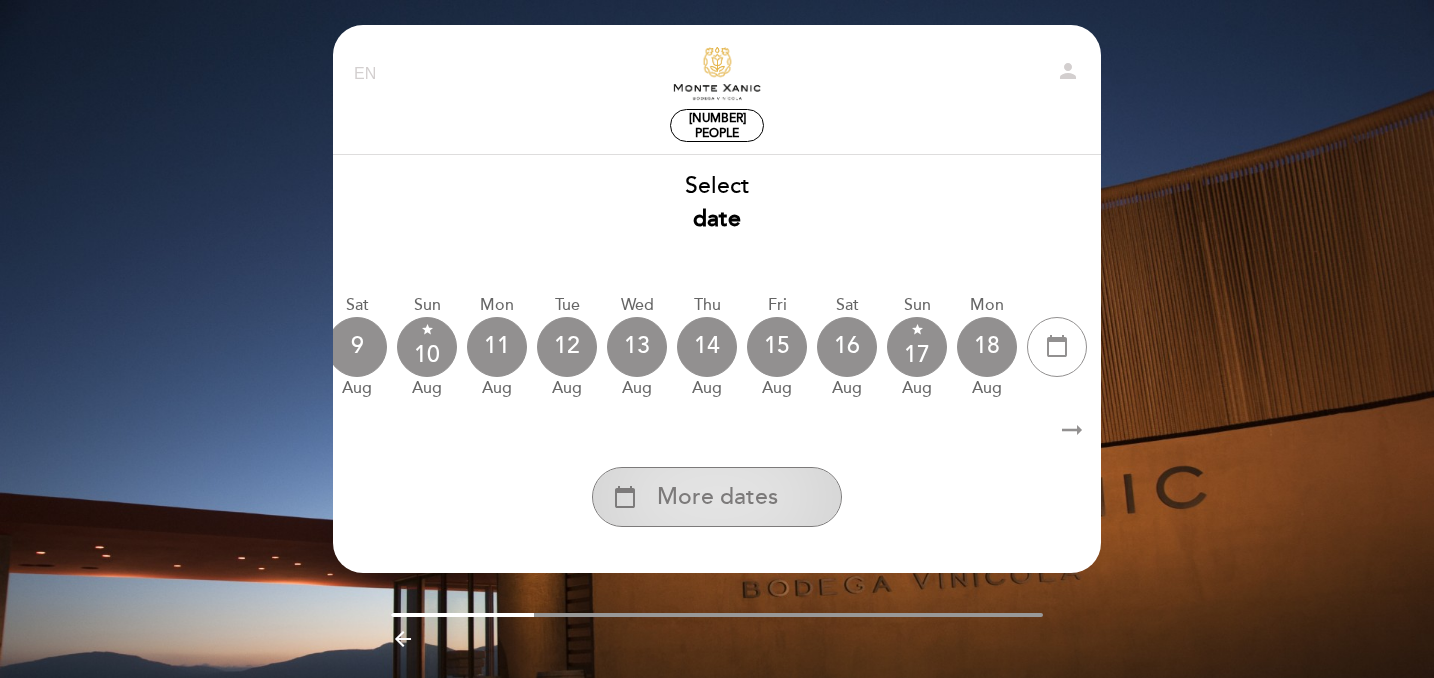 click on "More dates" at bounding box center [717, 497] 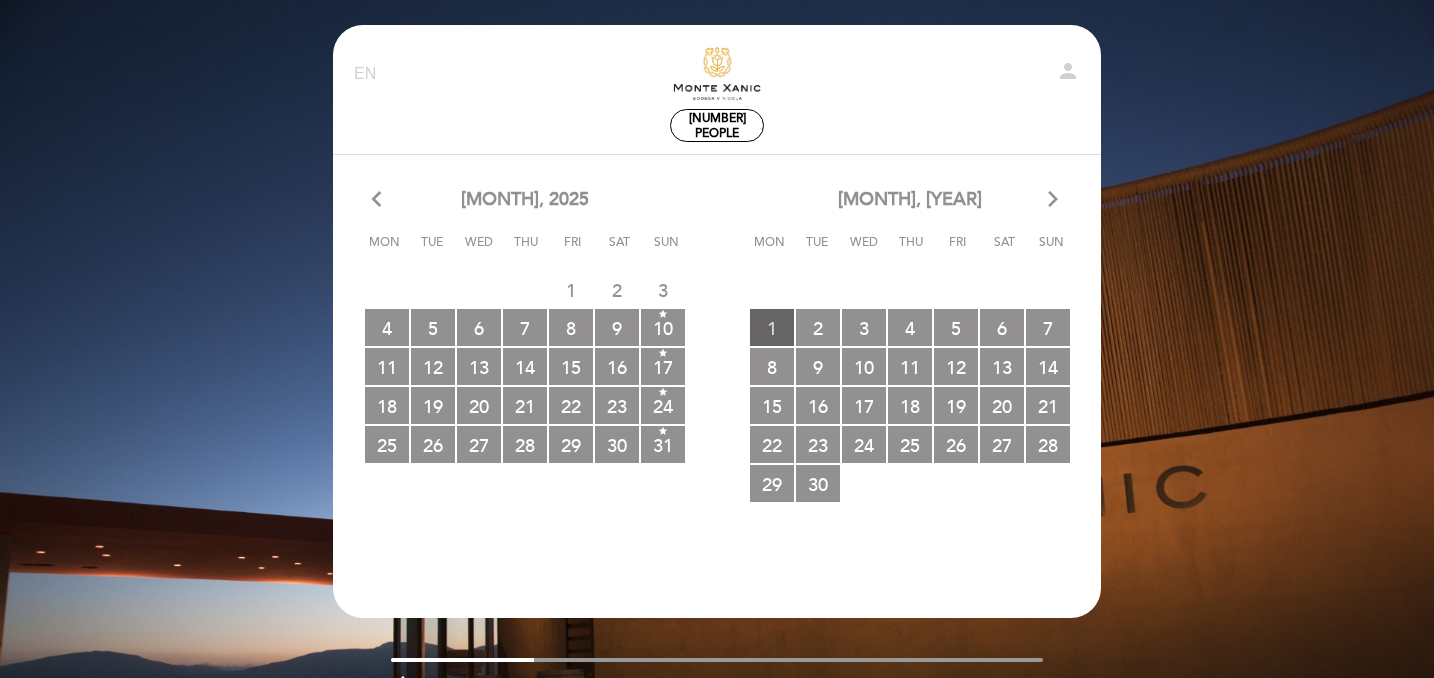 click on "1
RESERVATIONS AVAILABLE" at bounding box center (772, 327) 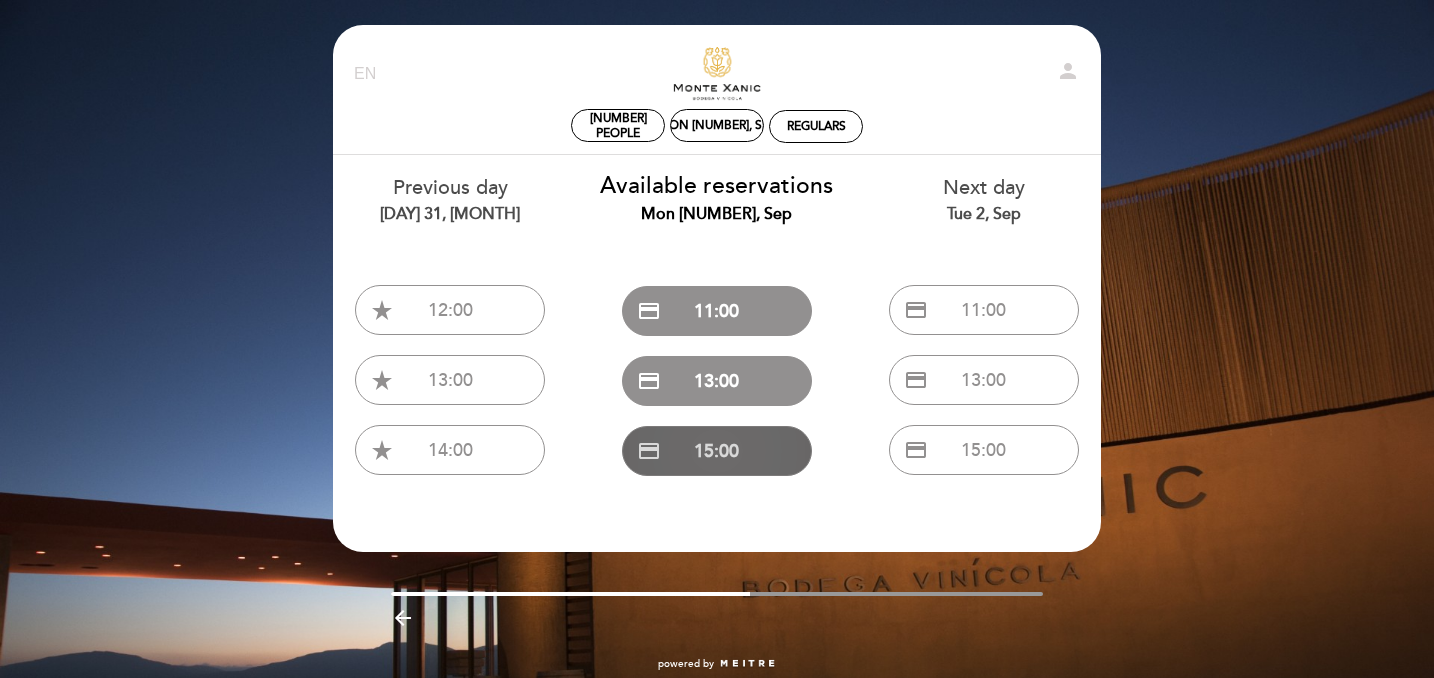 click on "credit_card
15:00" at bounding box center [717, 451] 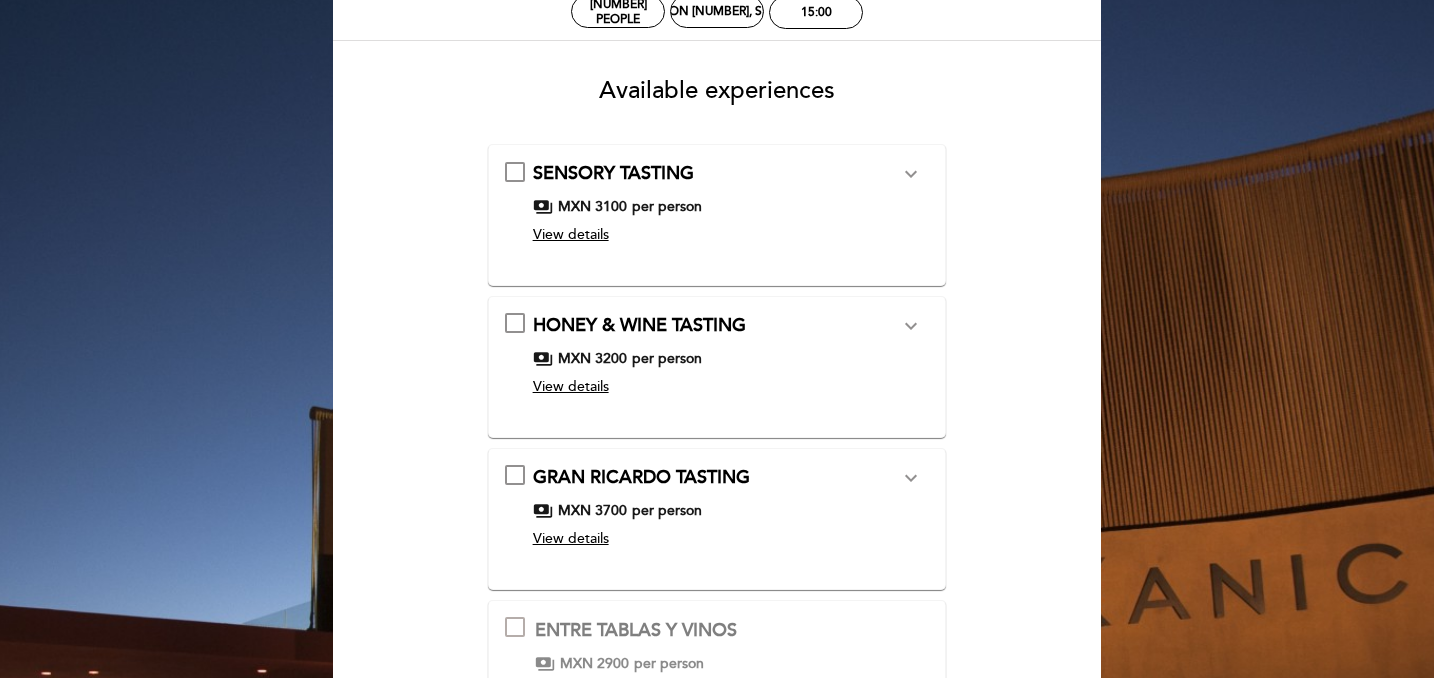 scroll, scrollTop: 0, scrollLeft: 0, axis: both 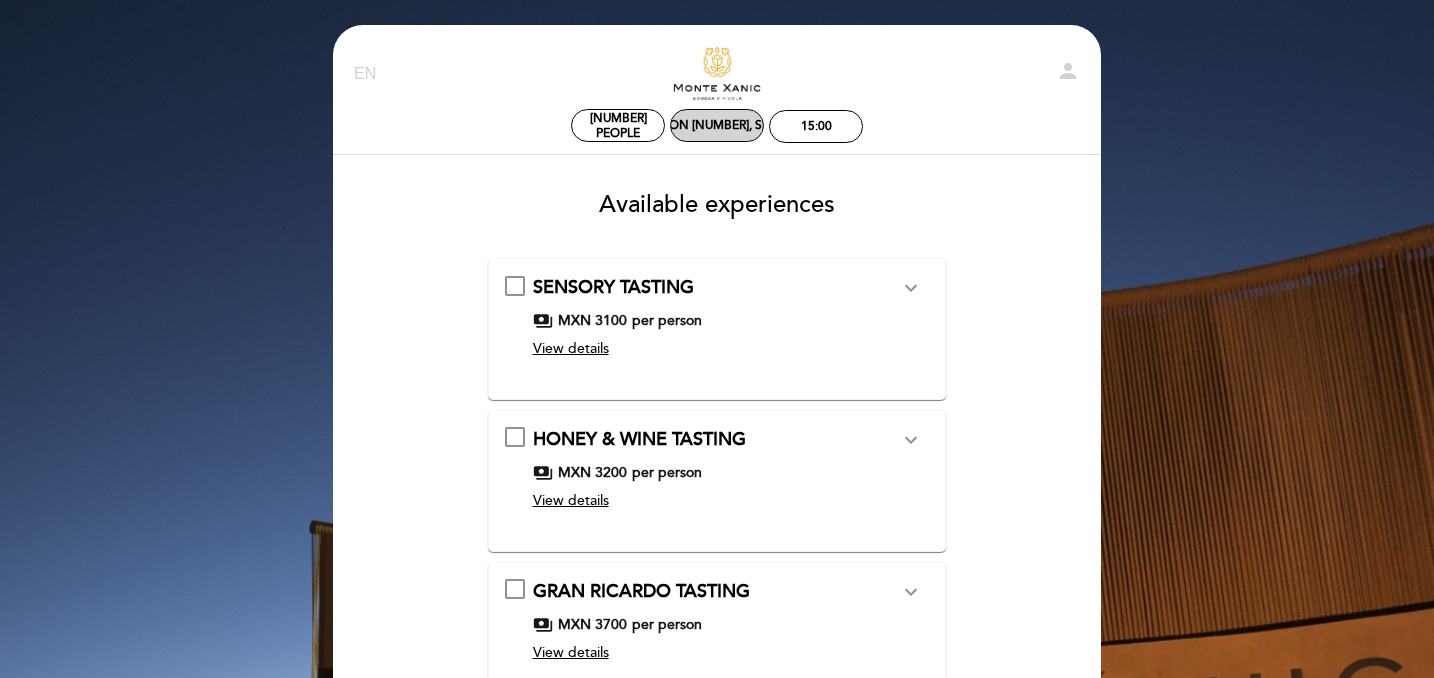 click on "Mon
[NUMBER],
Sep" at bounding box center (717, 125) 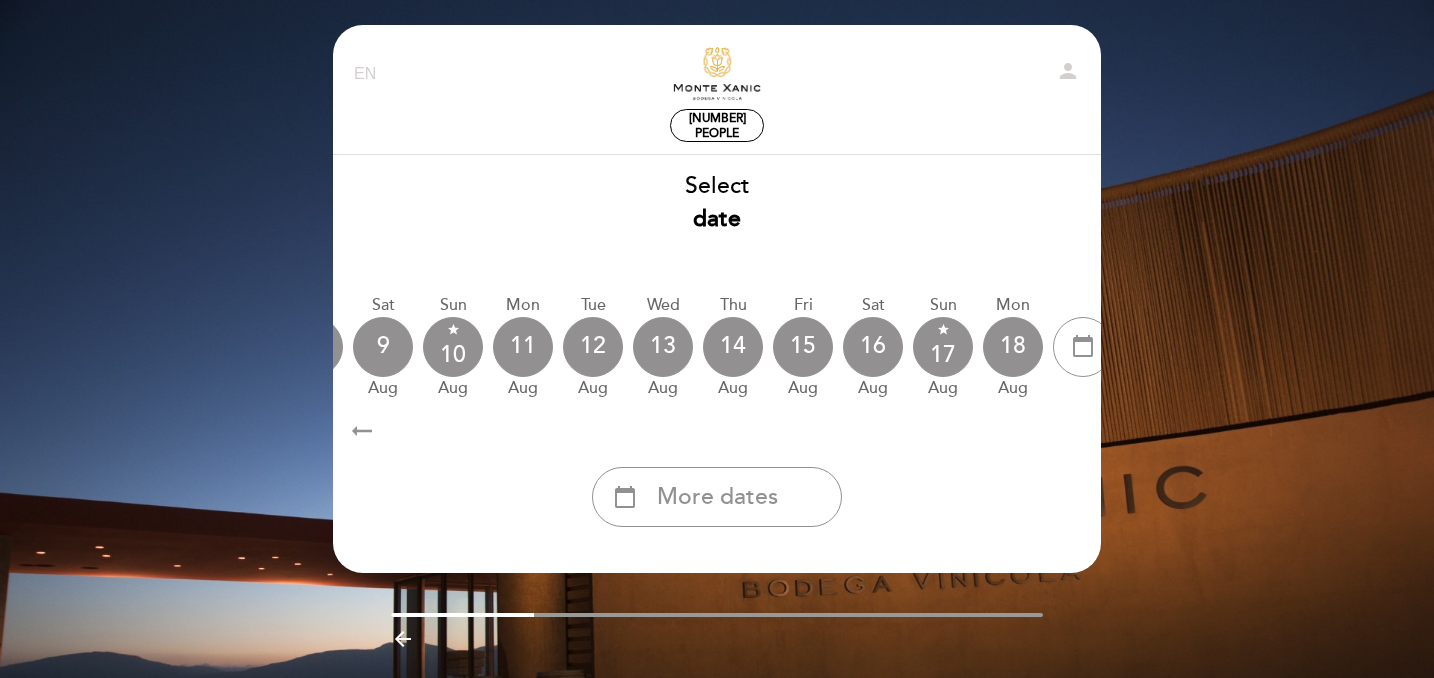 scroll, scrollTop: 0, scrollLeft: 588, axis: horizontal 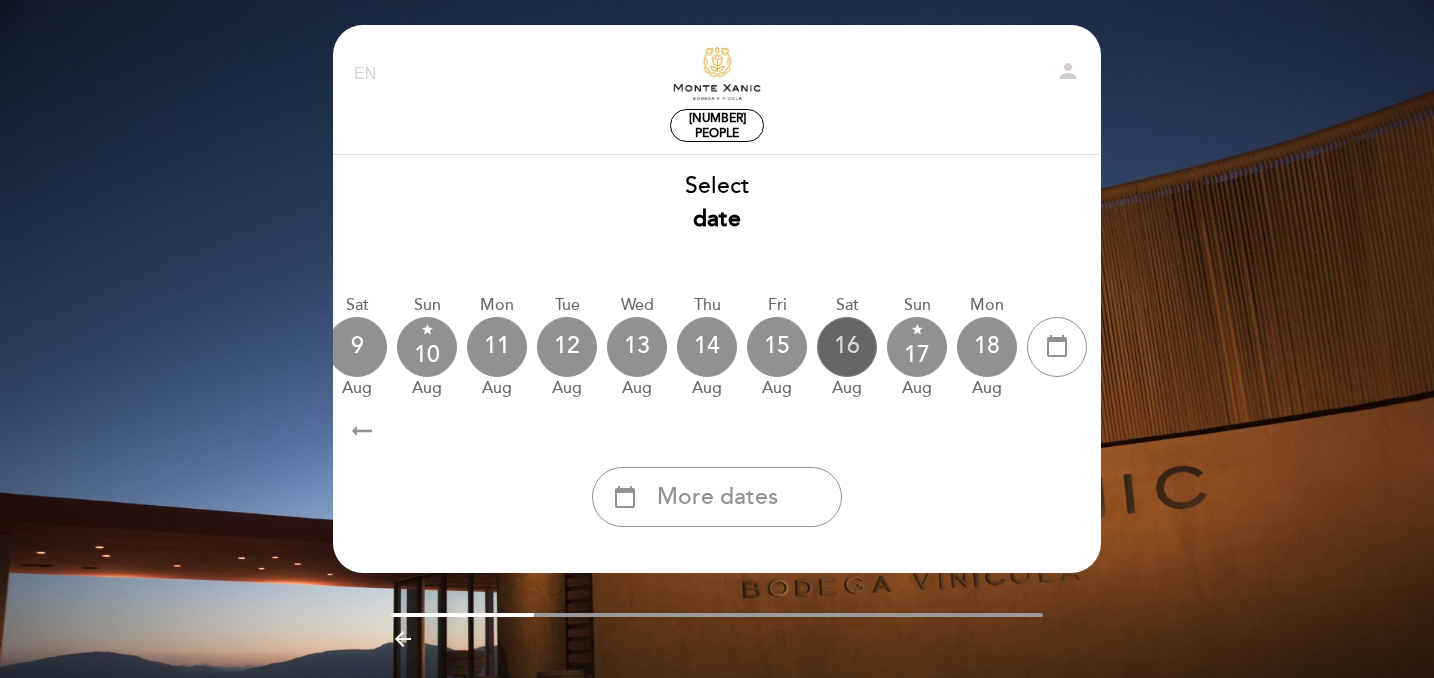 click on "16" at bounding box center [847, 347] 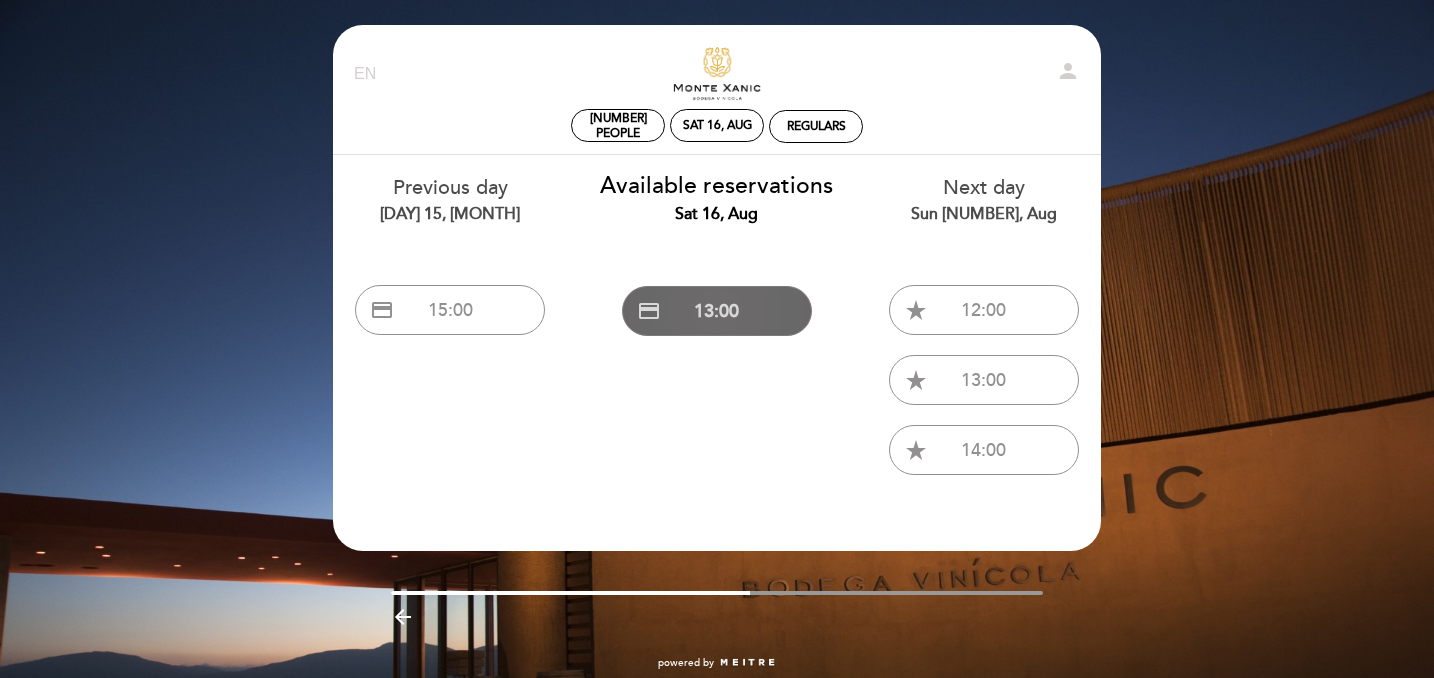 click on "credit_card
[TIME]" at bounding box center [717, 311] 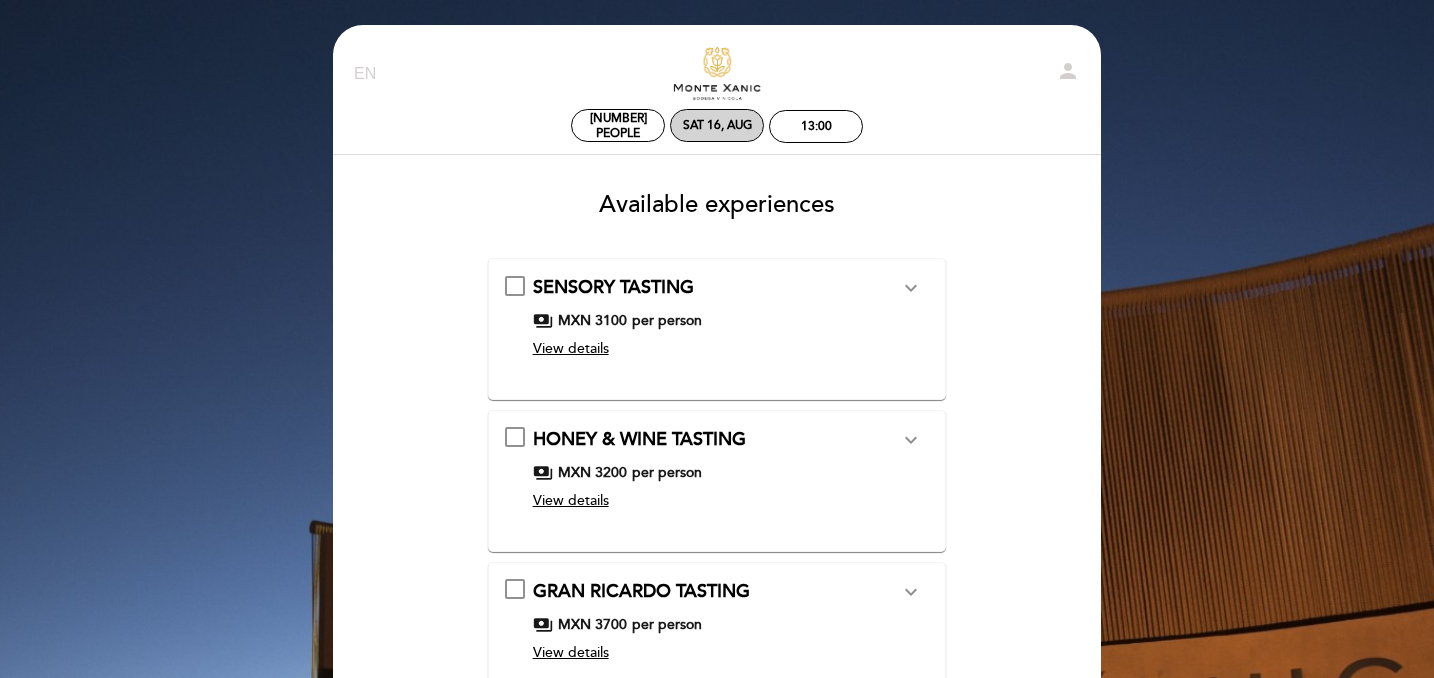click on "Sat
16,
Aug" at bounding box center [717, 125] 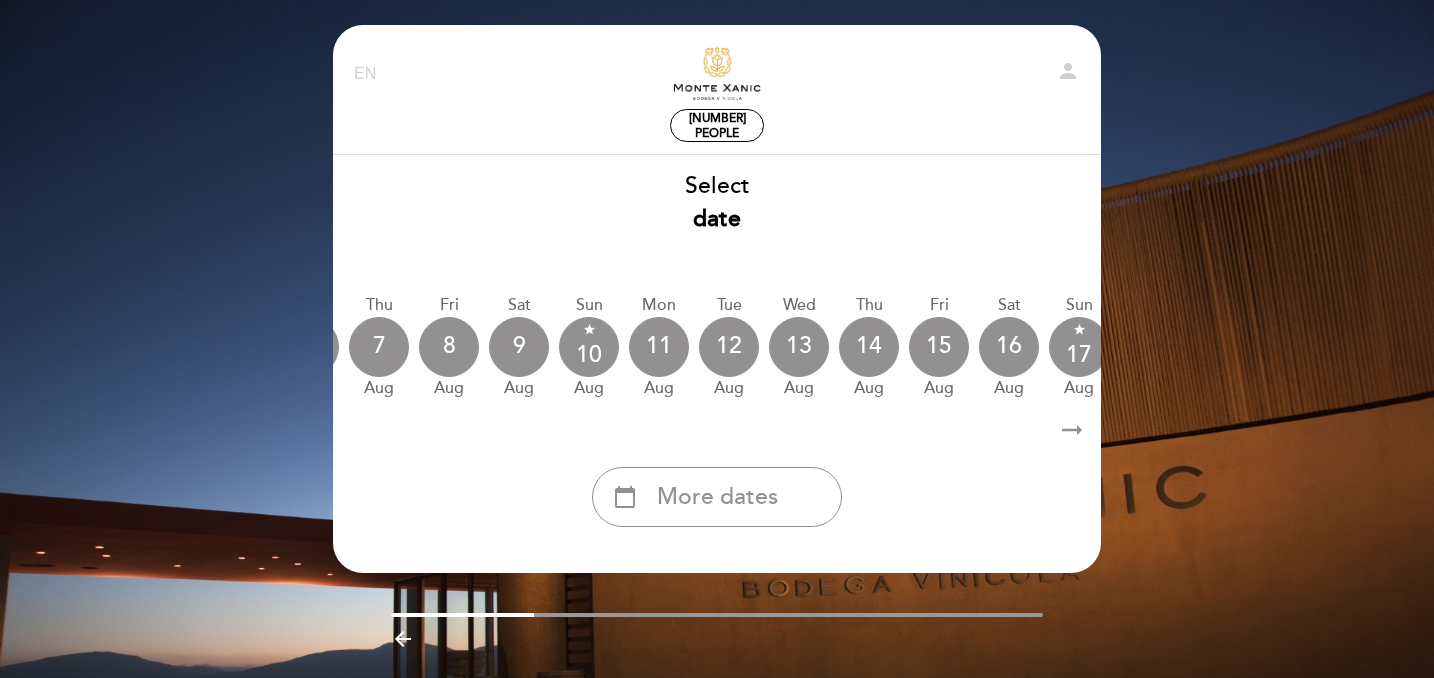 scroll, scrollTop: 0, scrollLeft: 588, axis: horizontal 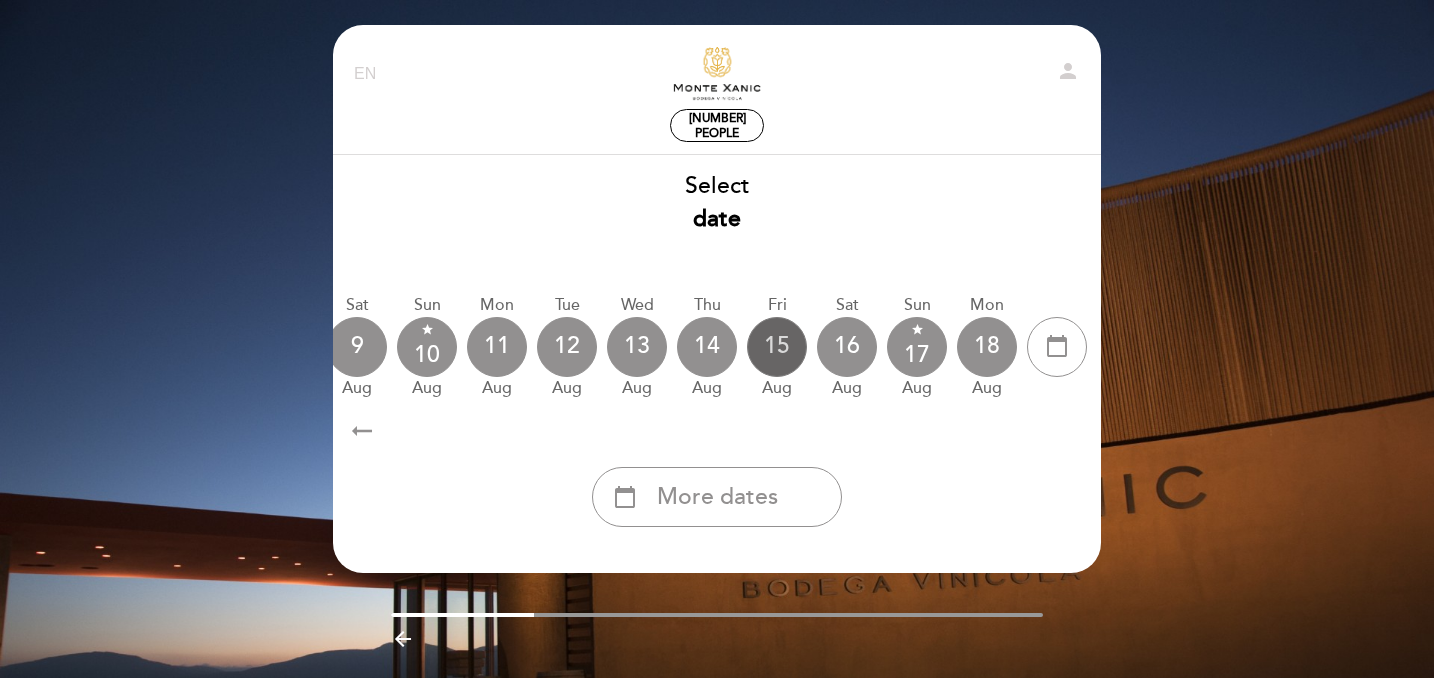 click on "15" at bounding box center [777, 347] 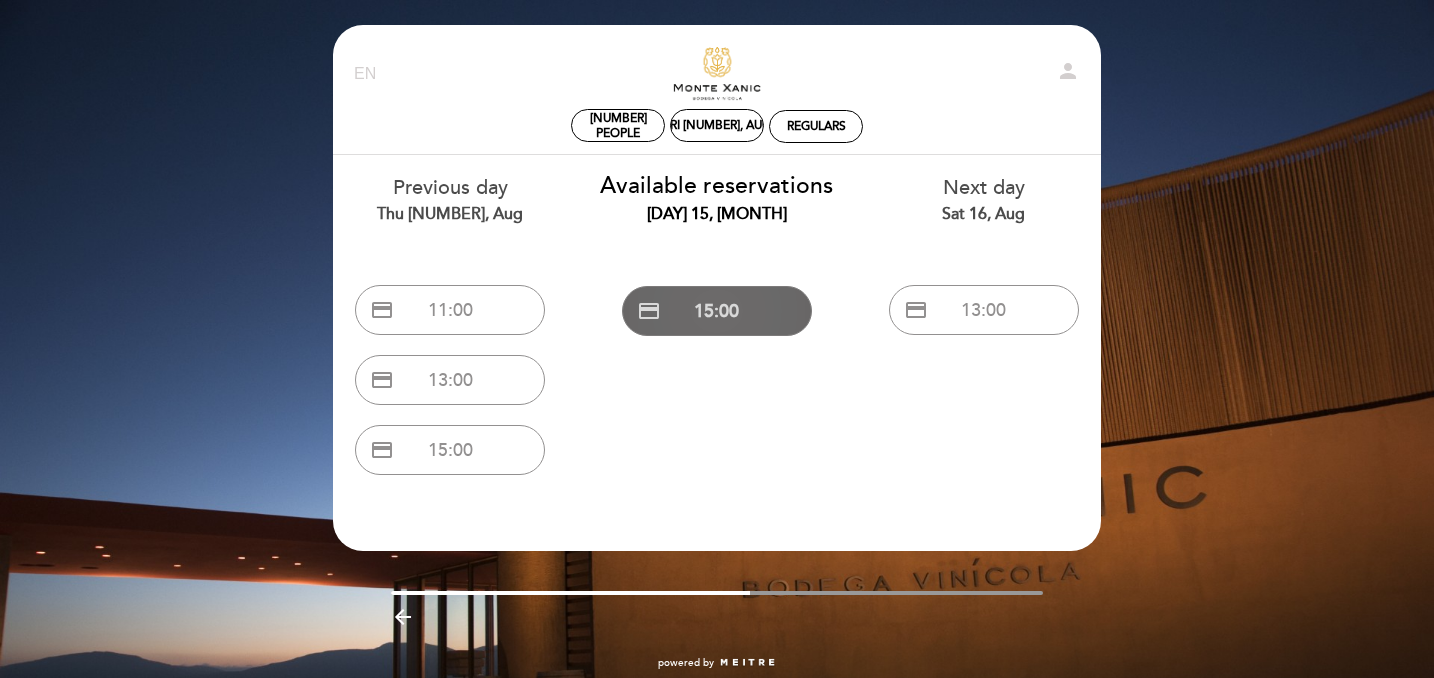 click on "credit_card
15:00" at bounding box center (717, 311) 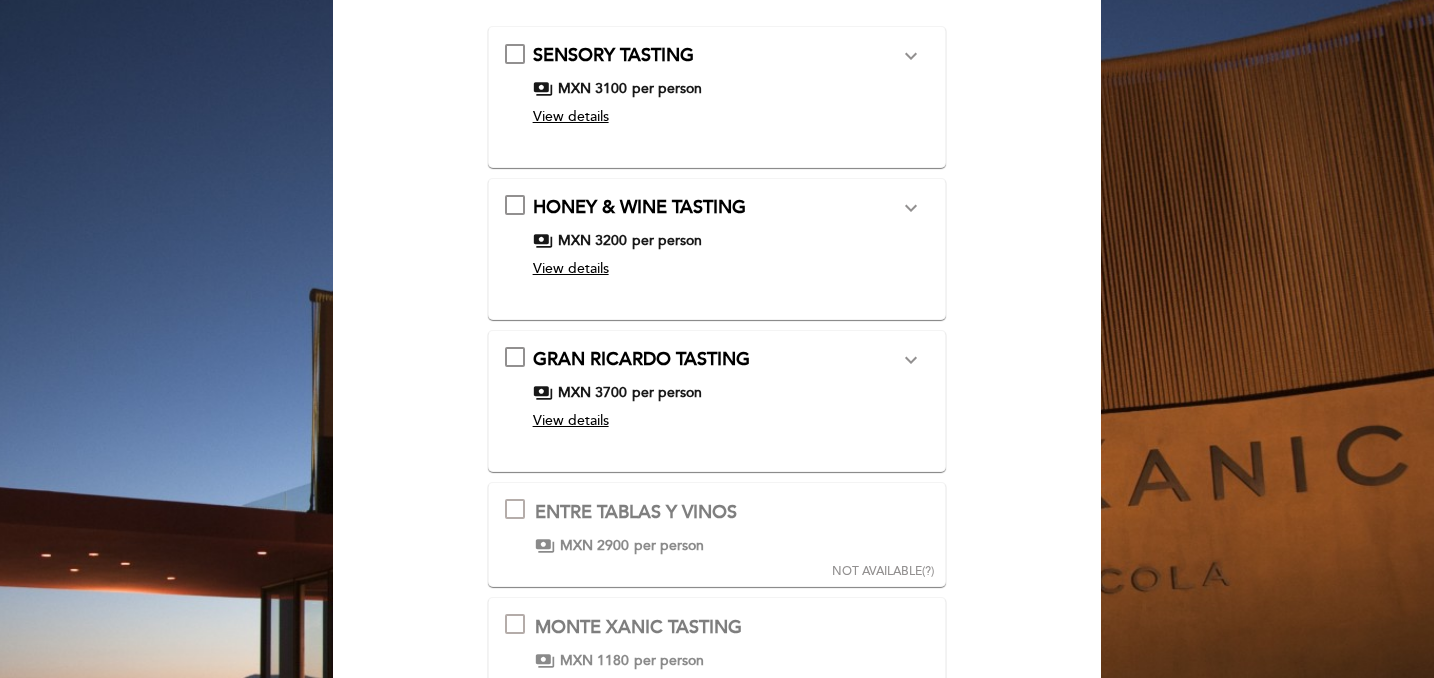 scroll, scrollTop: 0, scrollLeft: 0, axis: both 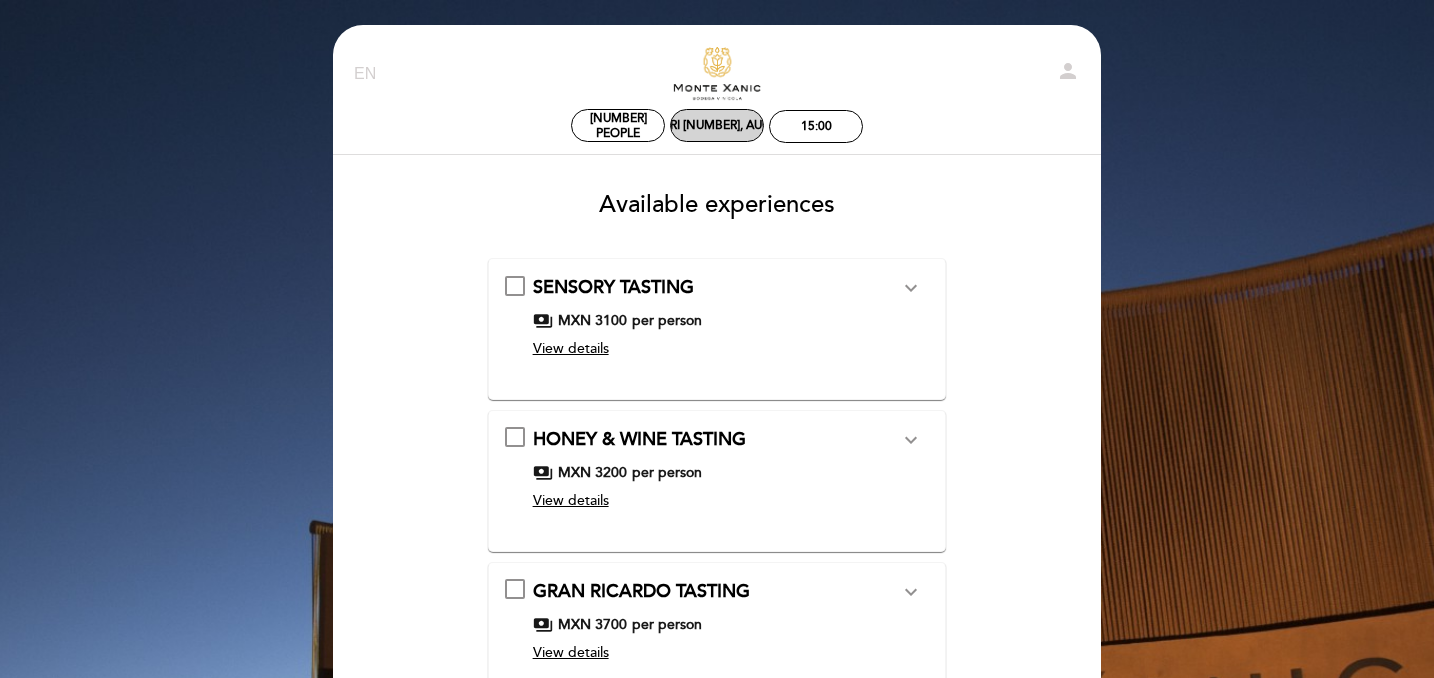 click on "Fri
[NUMBER],
Aug" at bounding box center [717, 125] 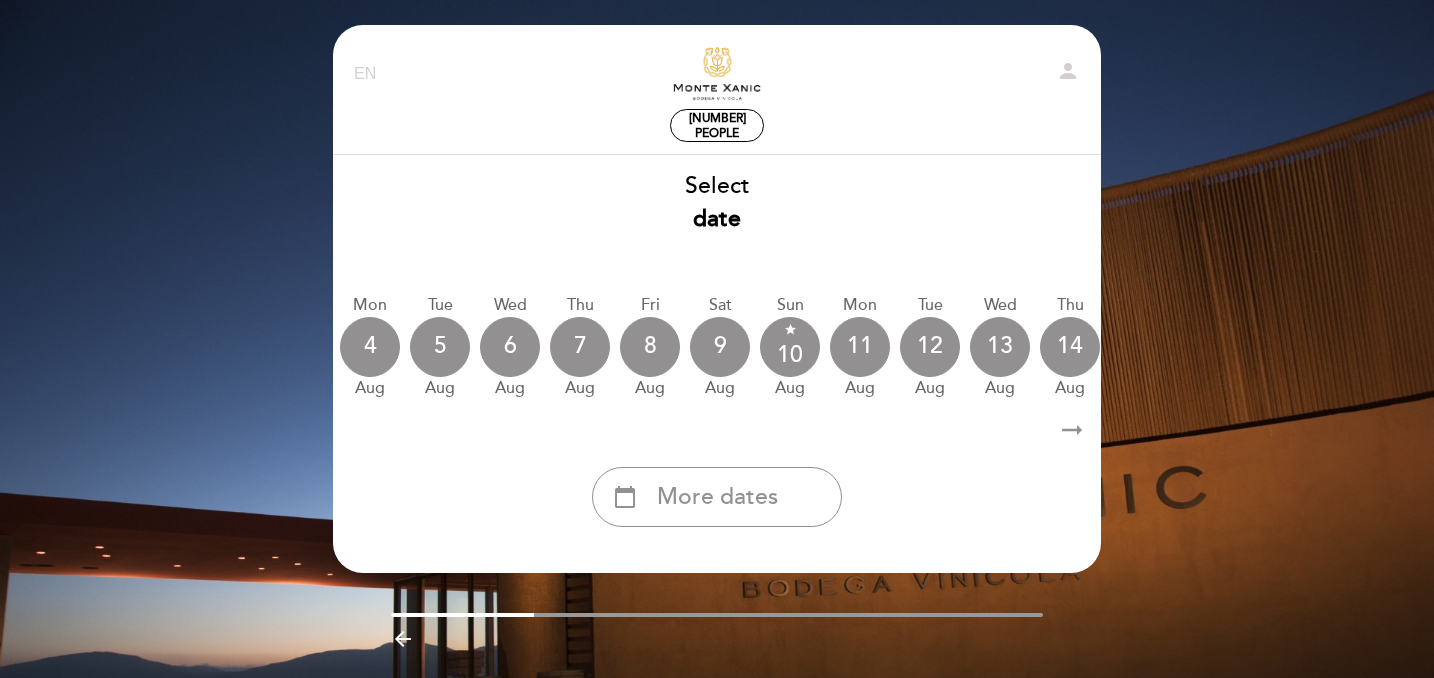 scroll, scrollTop: 0, scrollLeft: 588, axis: horizontal 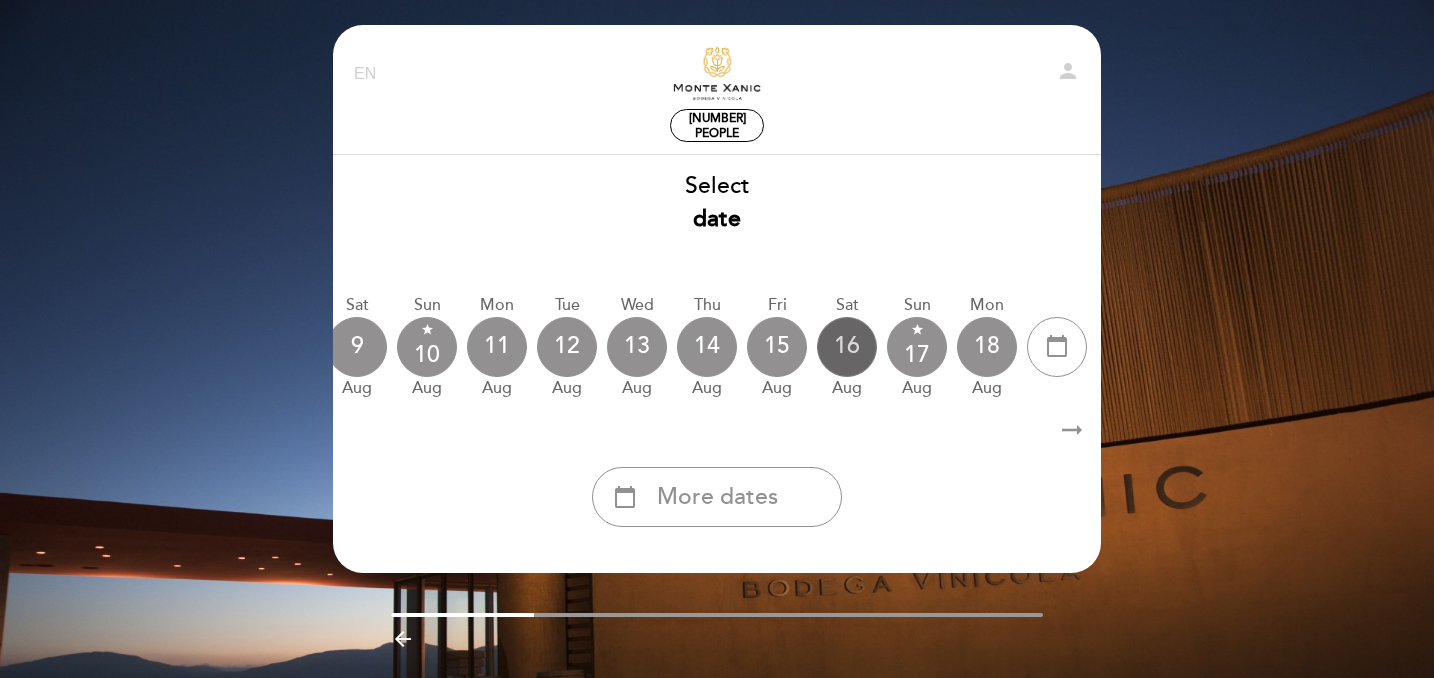 click on "16" at bounding box center (847, 347) 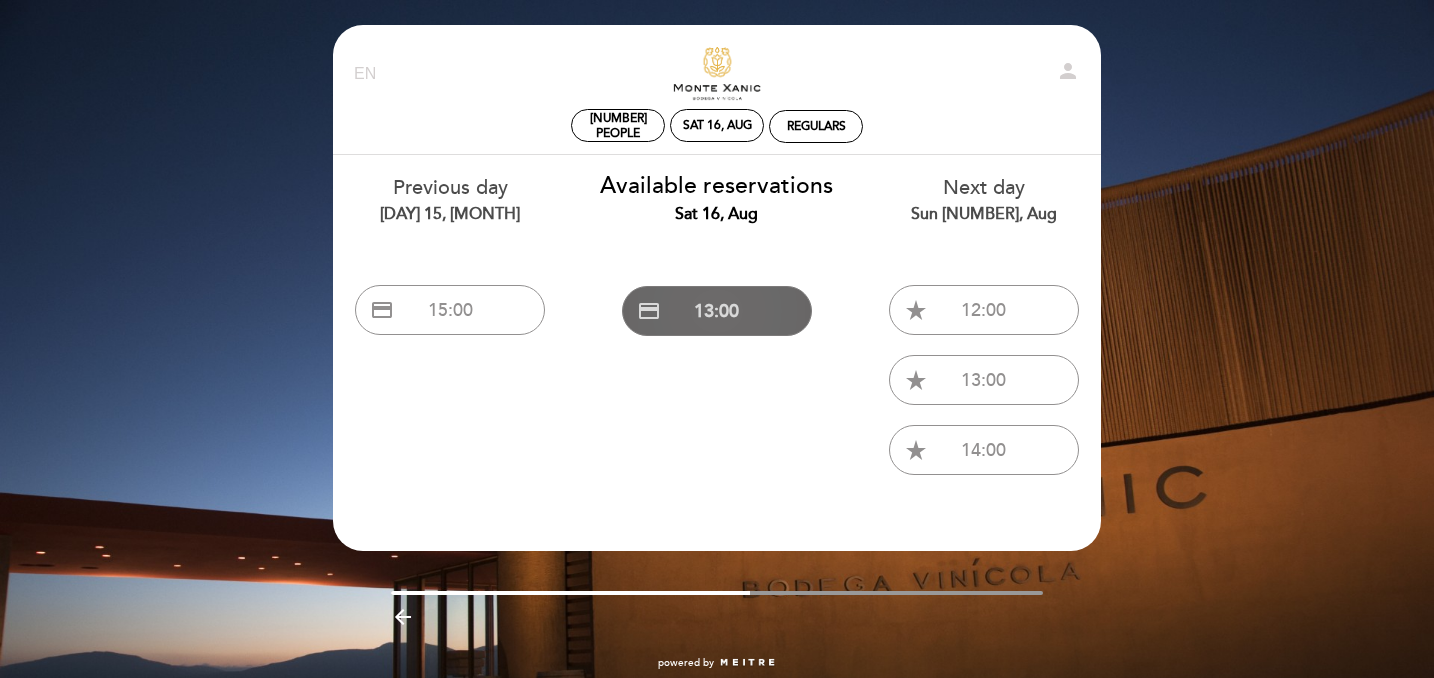 click on "credit_card
[TIME]" at bounding box center (717, 311) 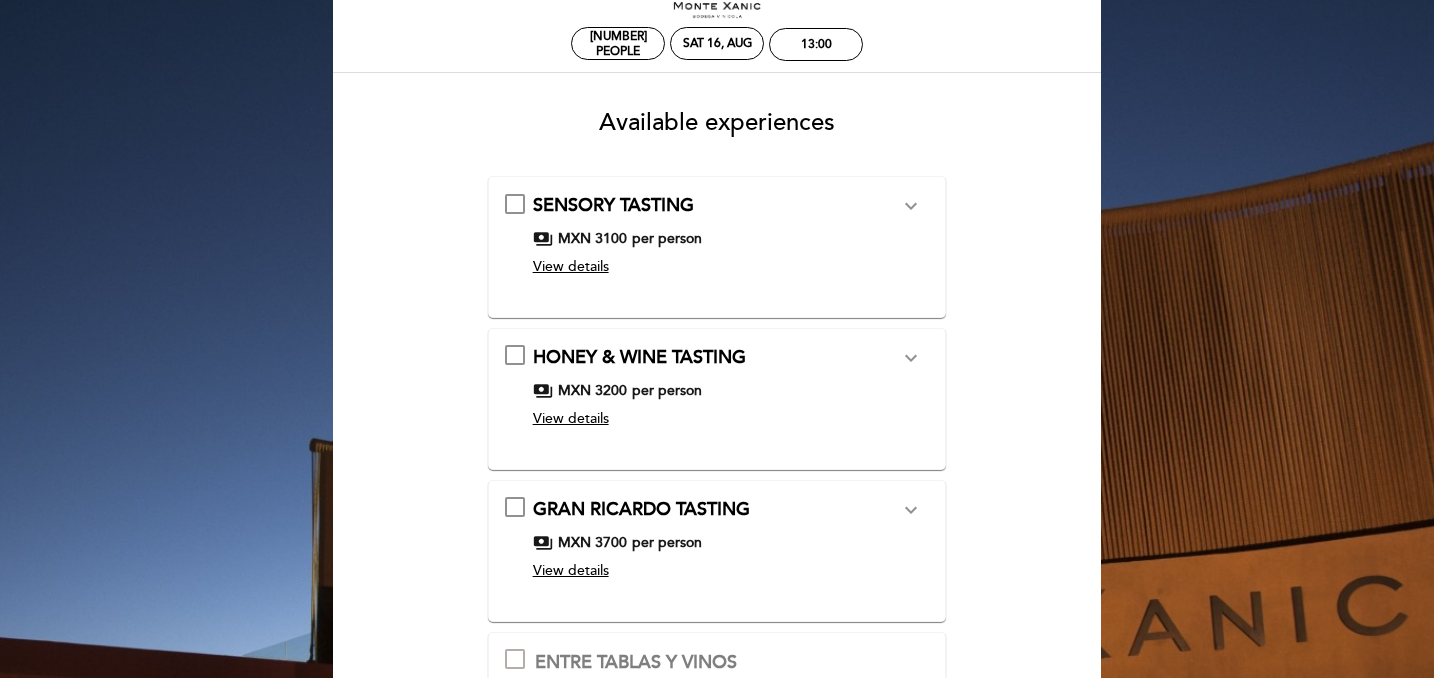 scroll, scrollTop: 85, scrollLeft: 0, axis: vertical 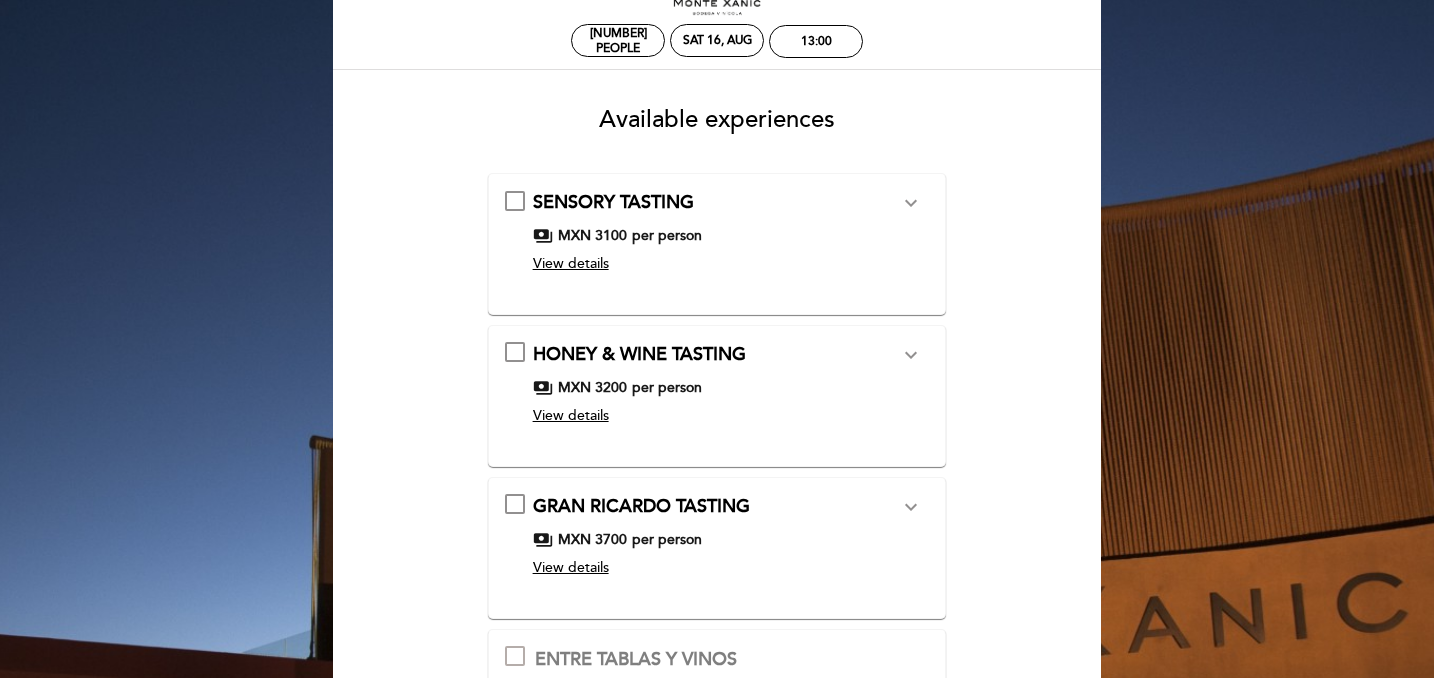 click on "GRAN RICARDO TASTING
expand_more
The sensation of the skin when touching something, the sounds, tastes, images and aromas are the motors of the perceptions we have of things surrond us. We invite you to sharpen your 5 senses to explore Monte Xanic´s two-ultra premium wines, Gran Ricardo Sauvignon Blanc and Gran Ricardo. A premium tasting that proudly highlights  the Mexican roots of our wines.
Includes:
Tour in the winery.
Private service in an exclusive area
A five wine-flight. (3 oz.)
One bottled water for each guest.
Cheese platter.
*Available for groups 4 to 12 guests
payments
MXN 3700
per person
View details" at bounding box center [717, 540] 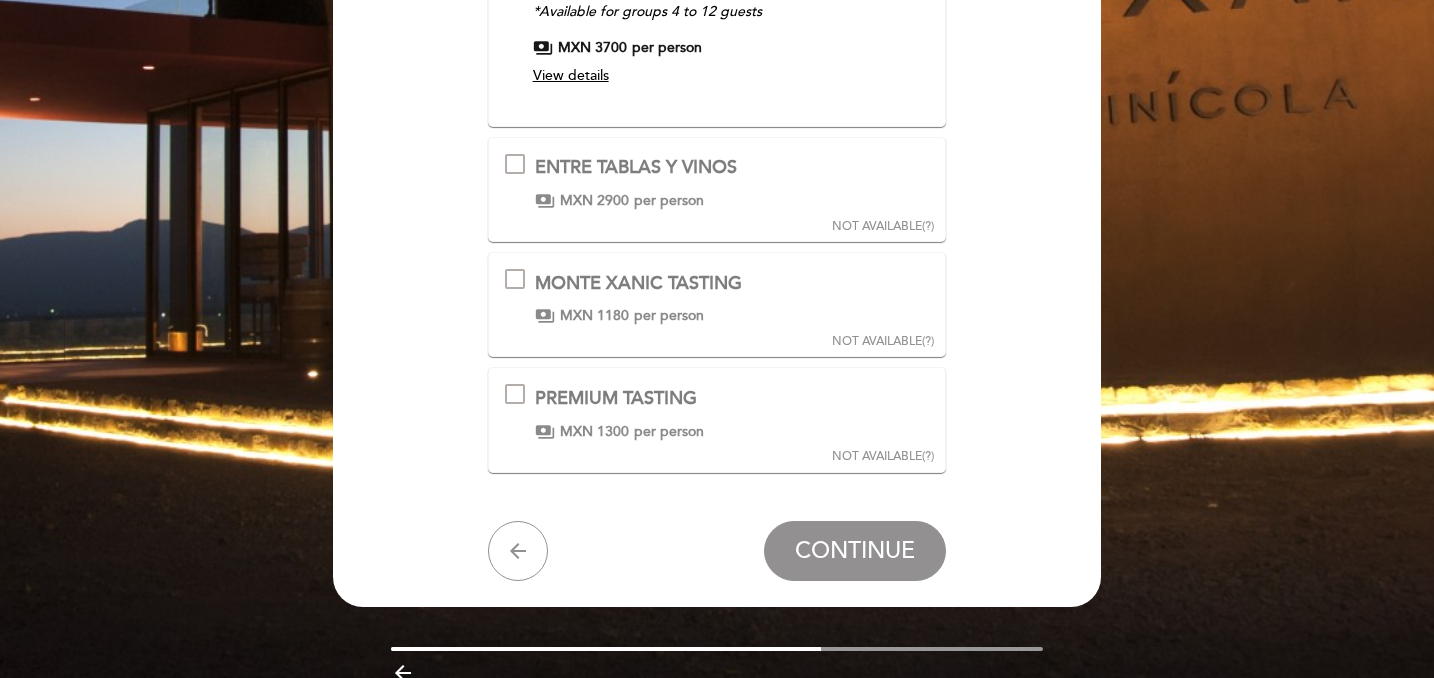 scroll, scrollTop: 938, scrollLeft: 0, axis: vertical 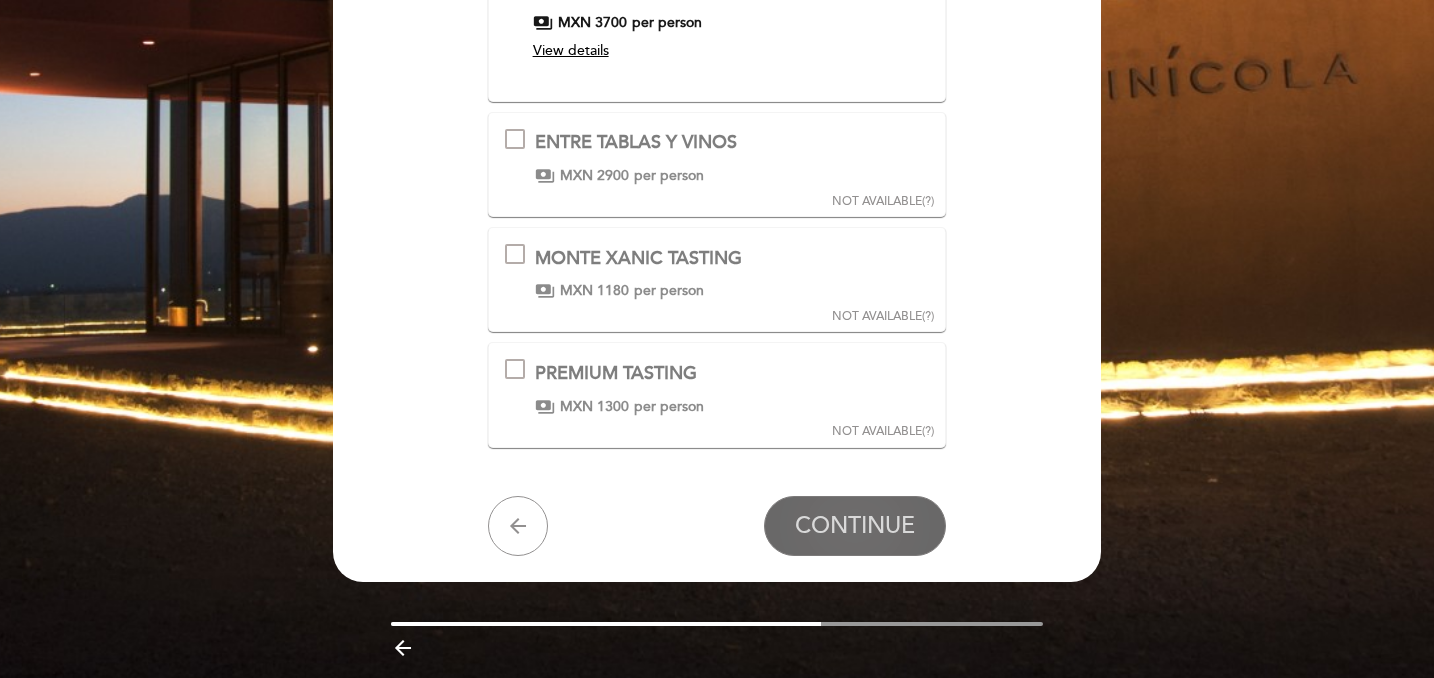 click on "CONTINUE" at bounding box center (855, 526) 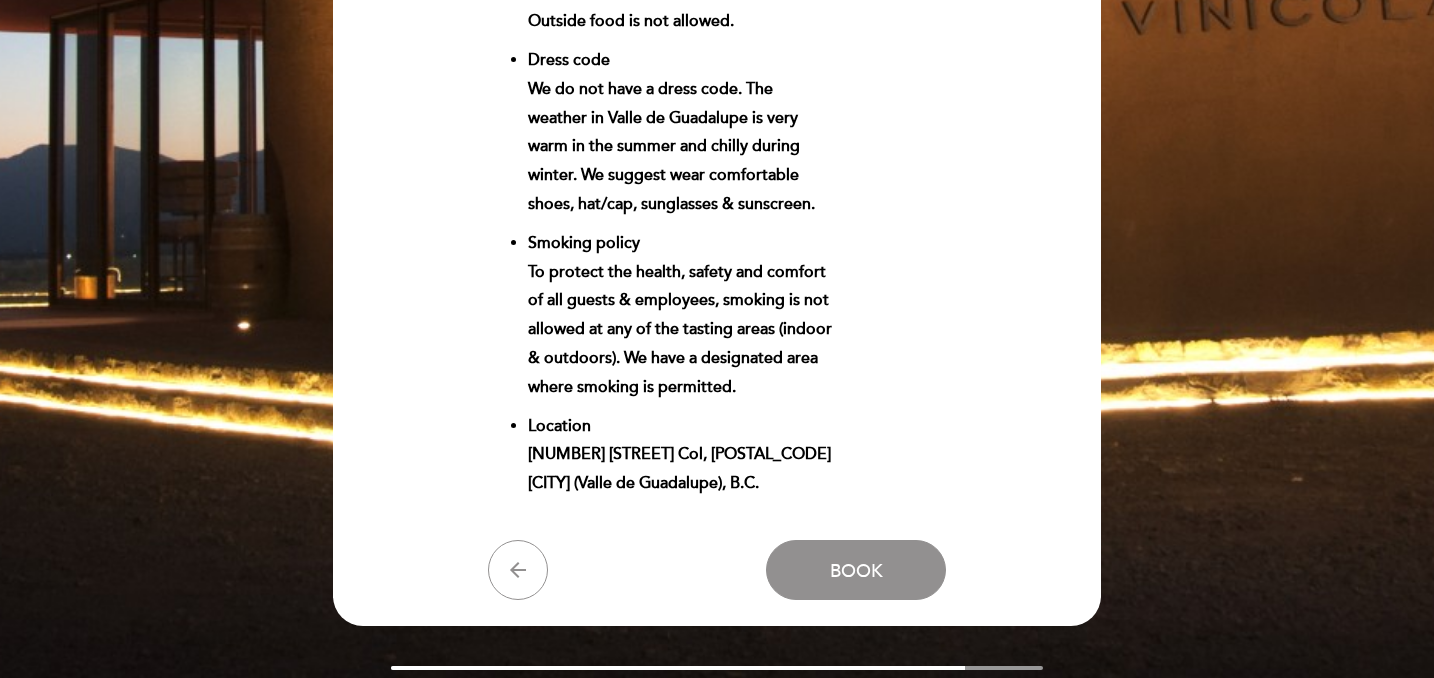 scroll, scrollTop: 1182, scrollLeft: 0, axis: vertical 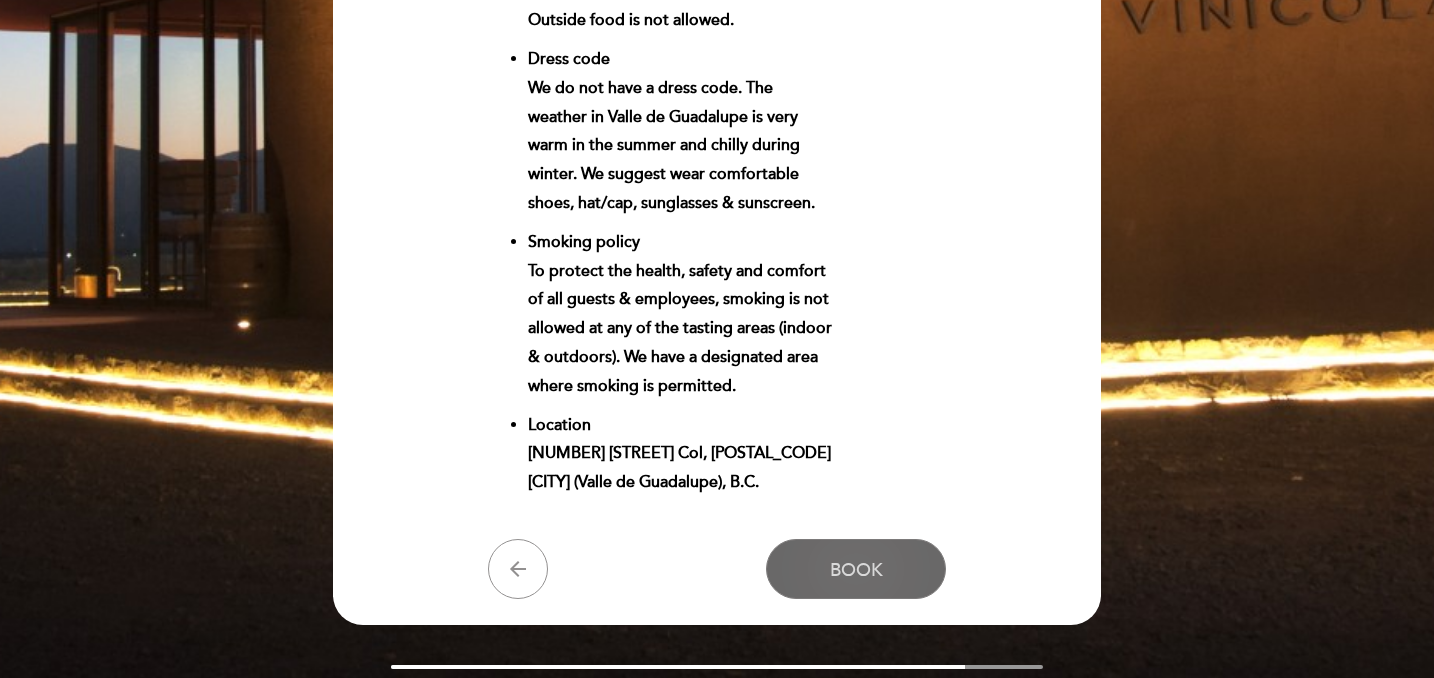 click on "Book" at bounding box center [856, 569] 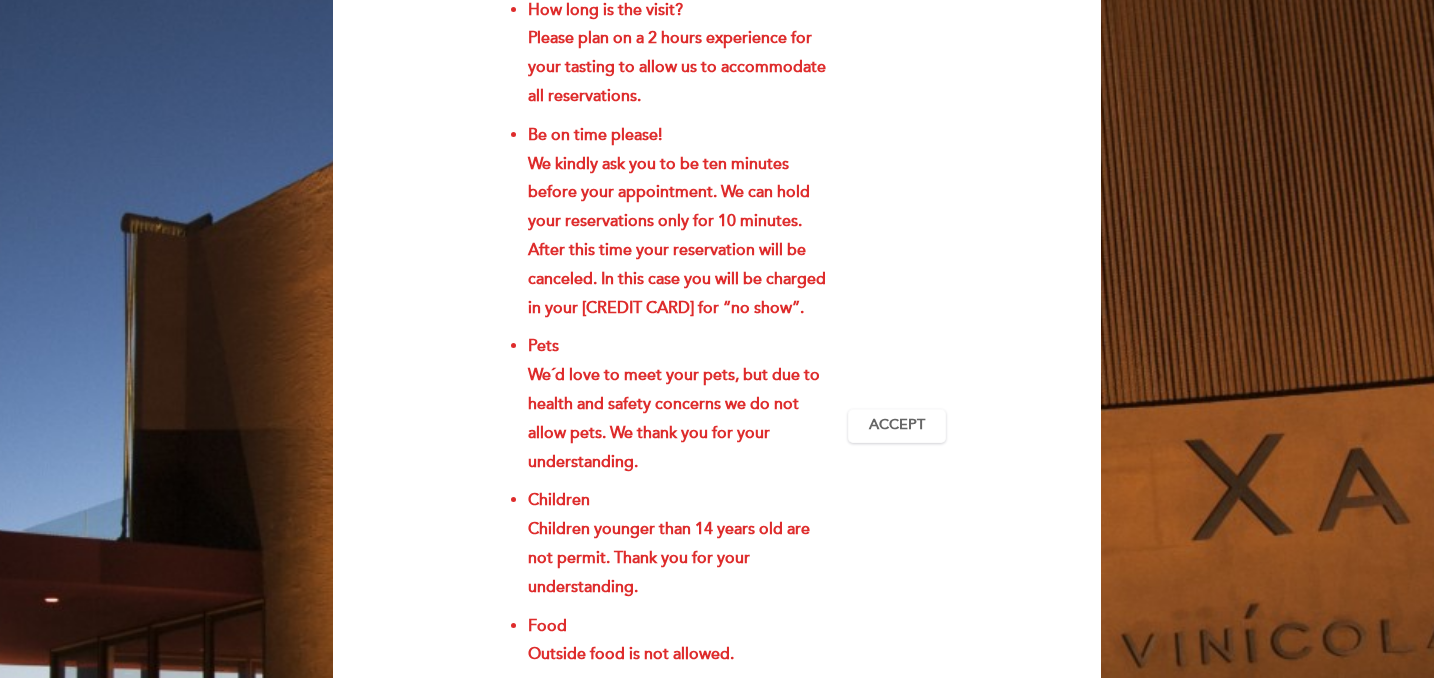scroll, scrollTop: 549, scrollLeft: 0, axis: vertical 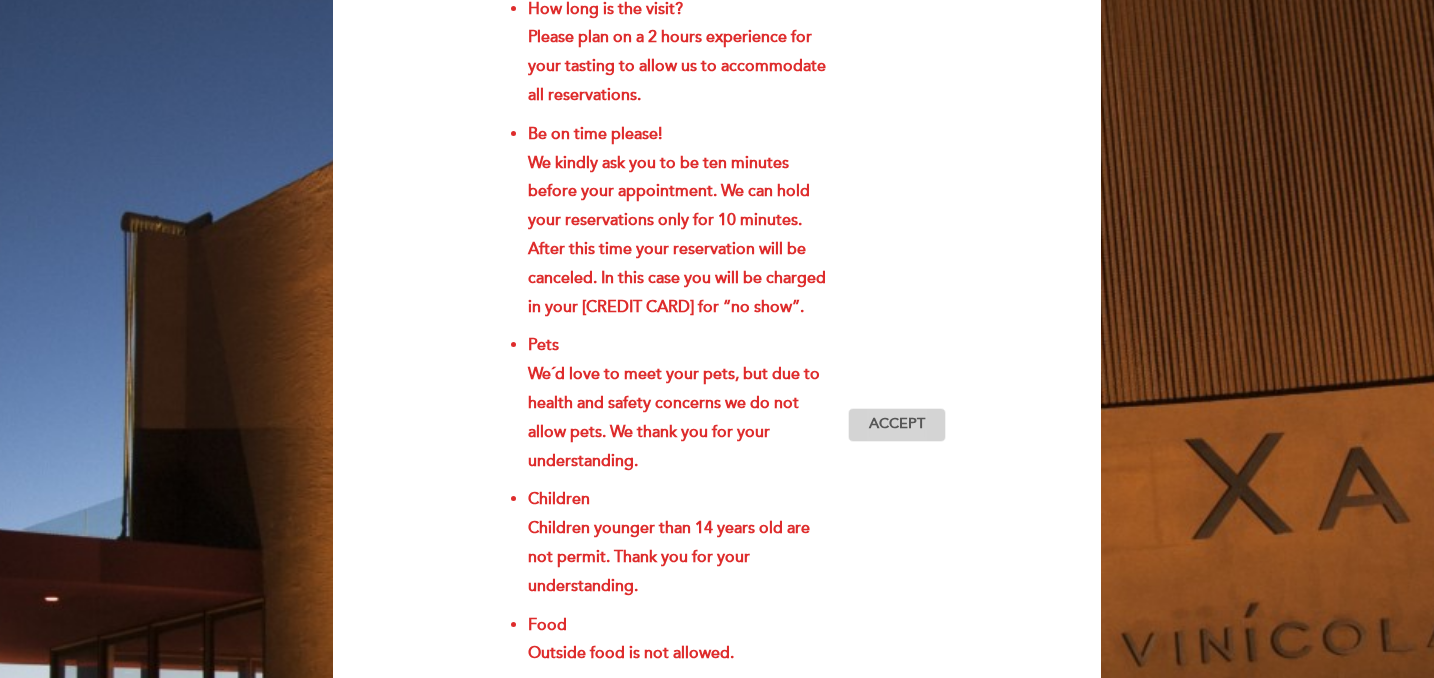 click on "Accept
Accepted" at bounding box center (897, 425) 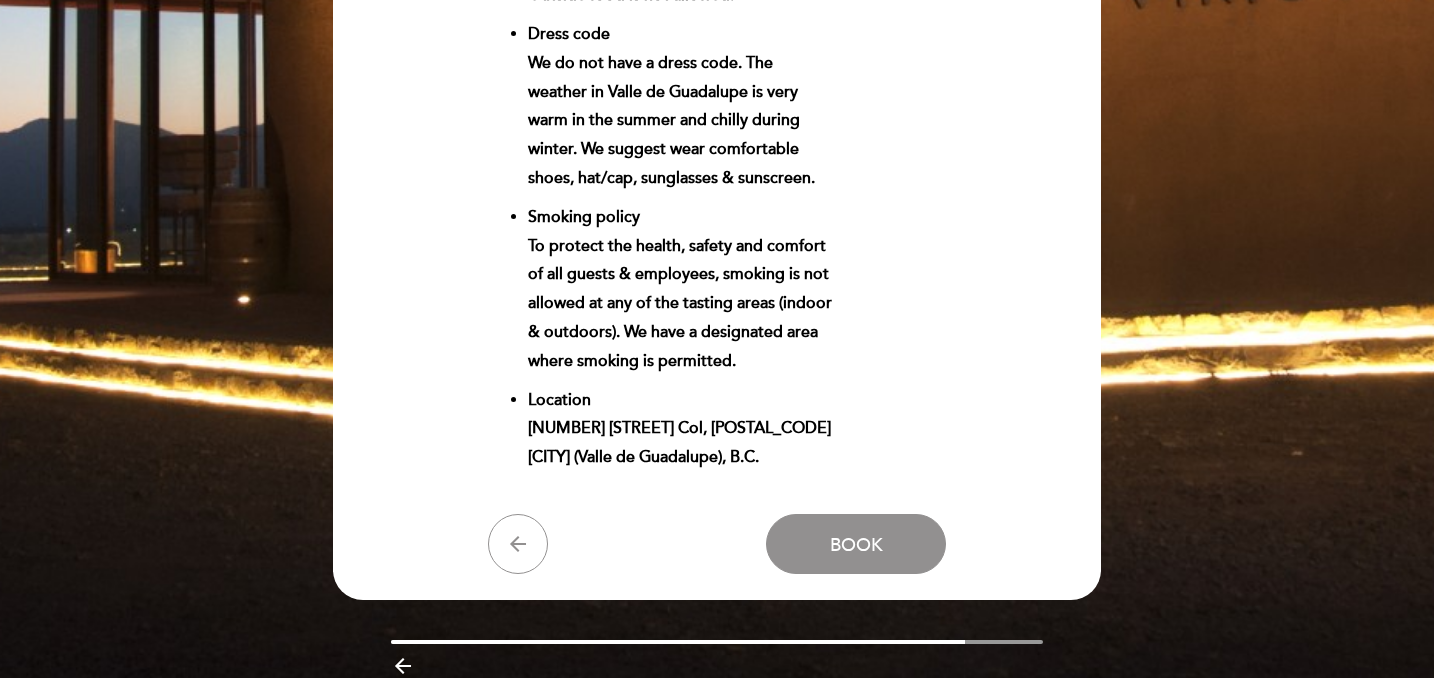 scroll, scrollTop: 1292, scrollLeft: 0, axis: vertical 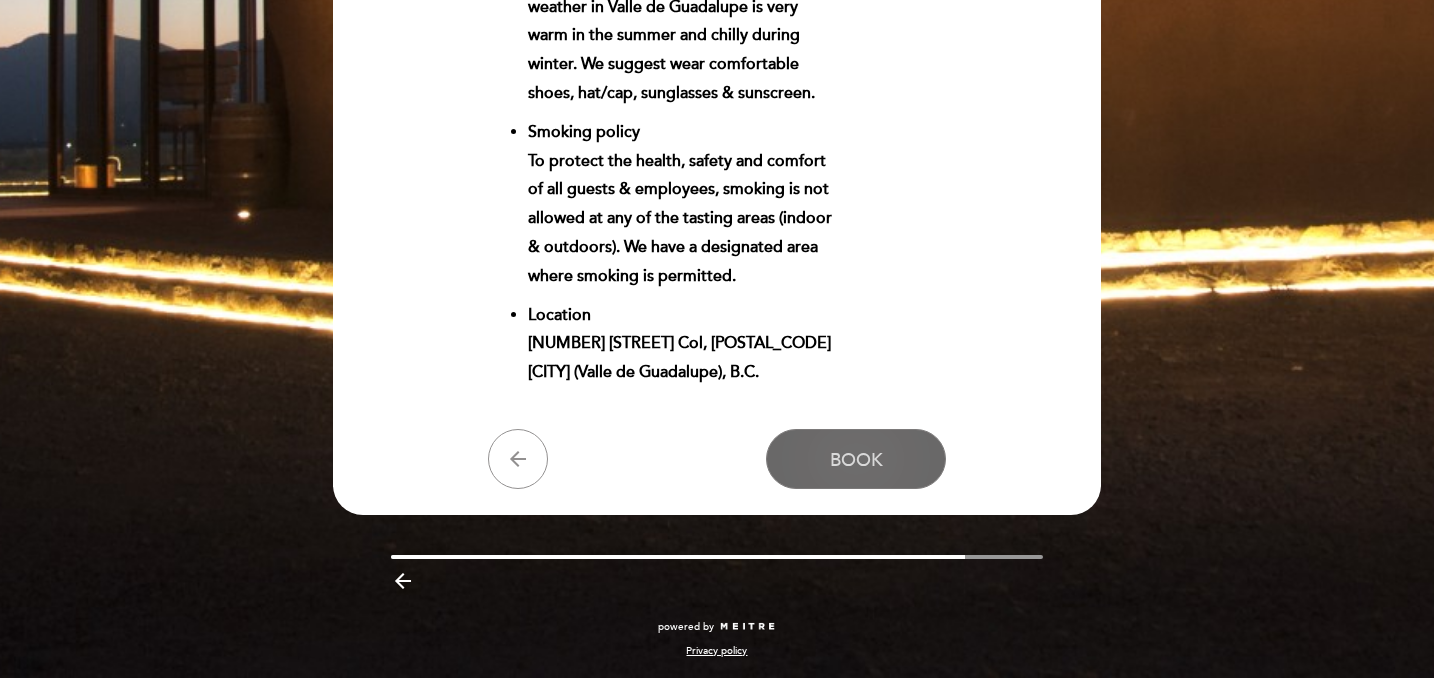 click on "Book" at bounding box center (856, 459) 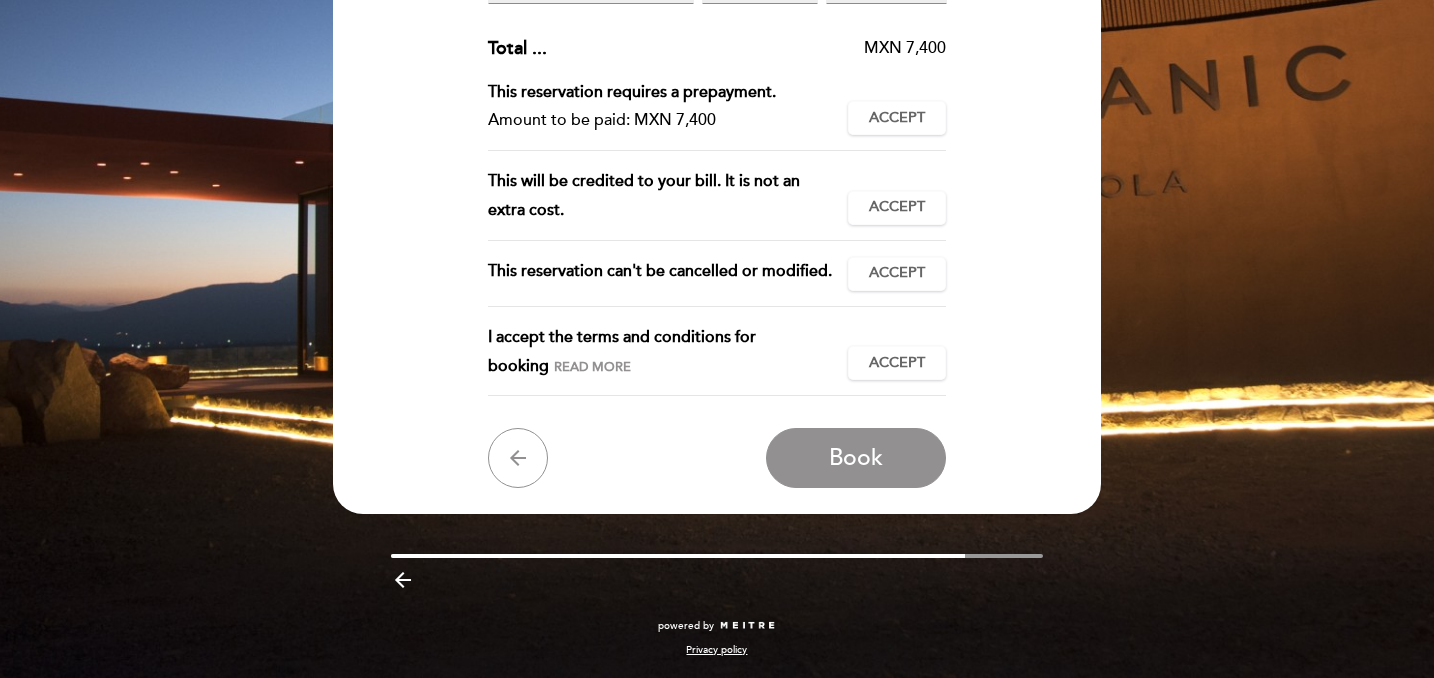scroll, scrollTop: 0, scrollLeft: 0, axis: both 